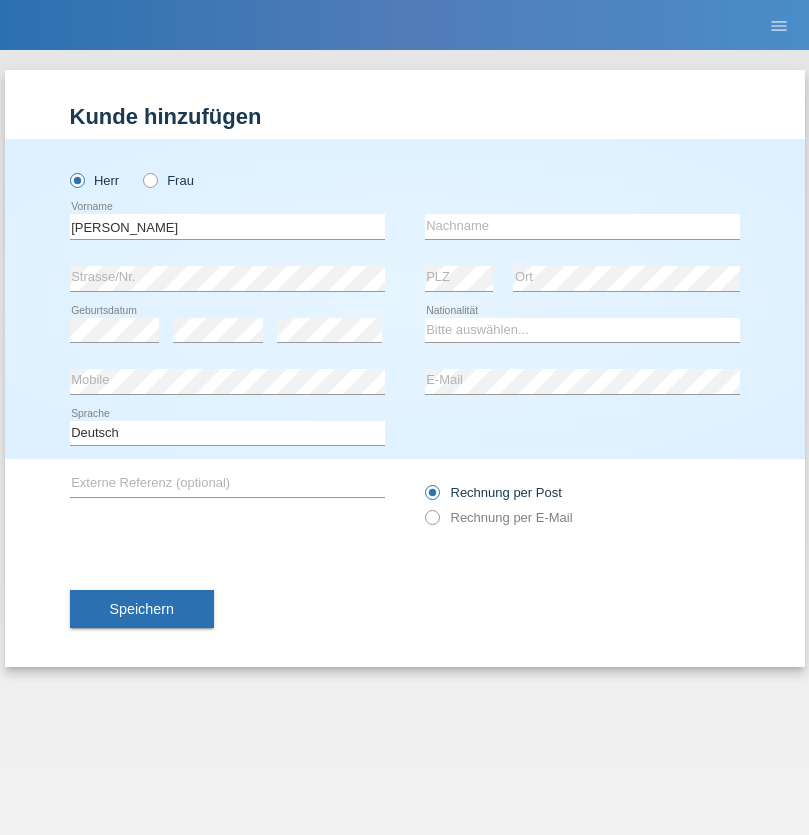scroll, scrollTop: 0, scrollLeft: 0, axis: both 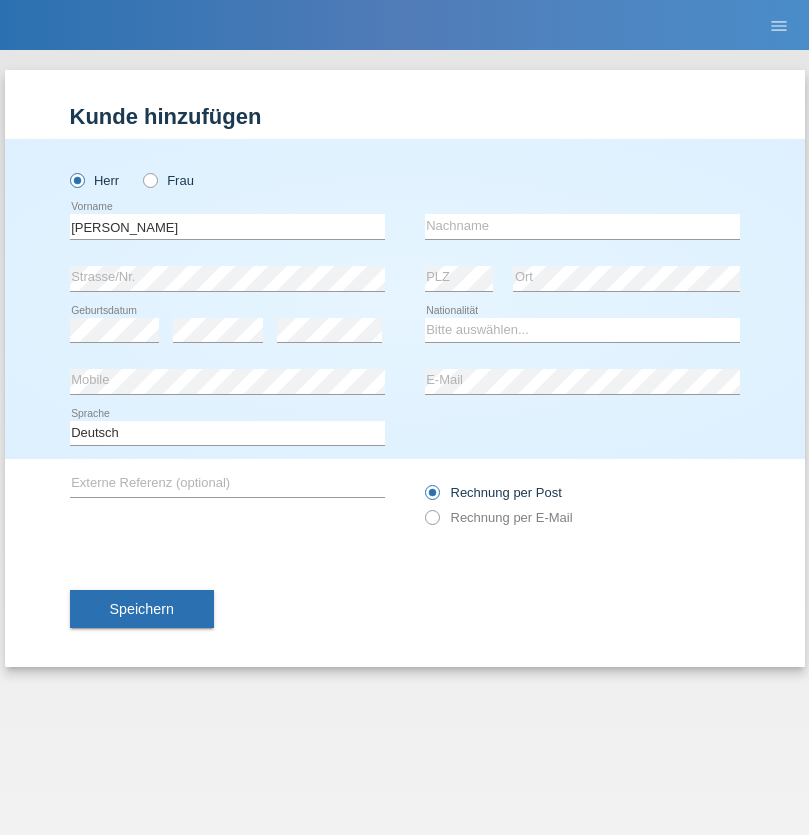 type on "Yoann" 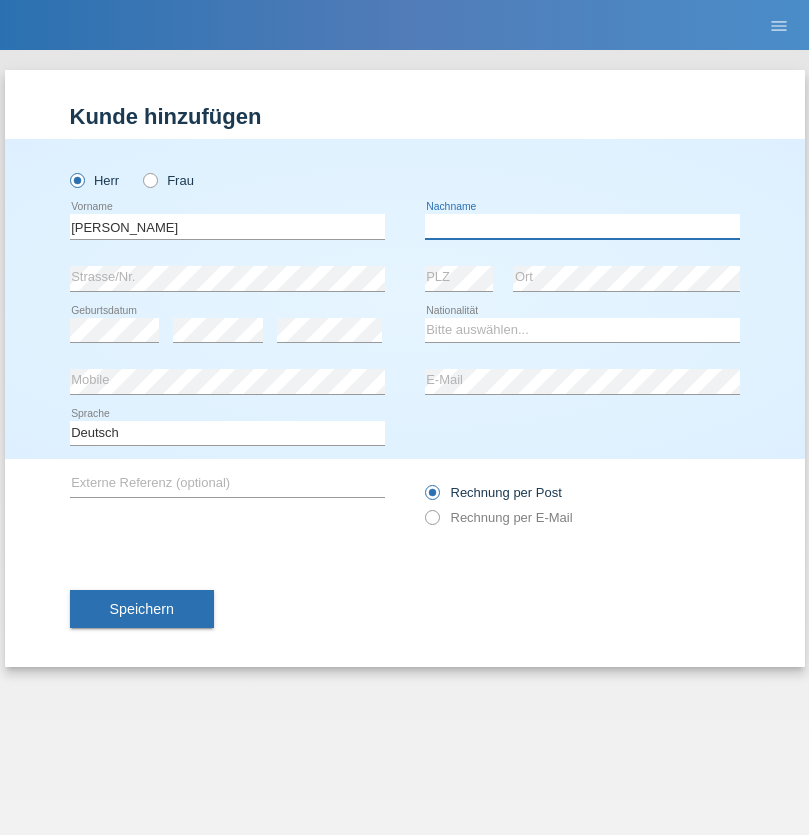 click at bounding box center (582, 226) 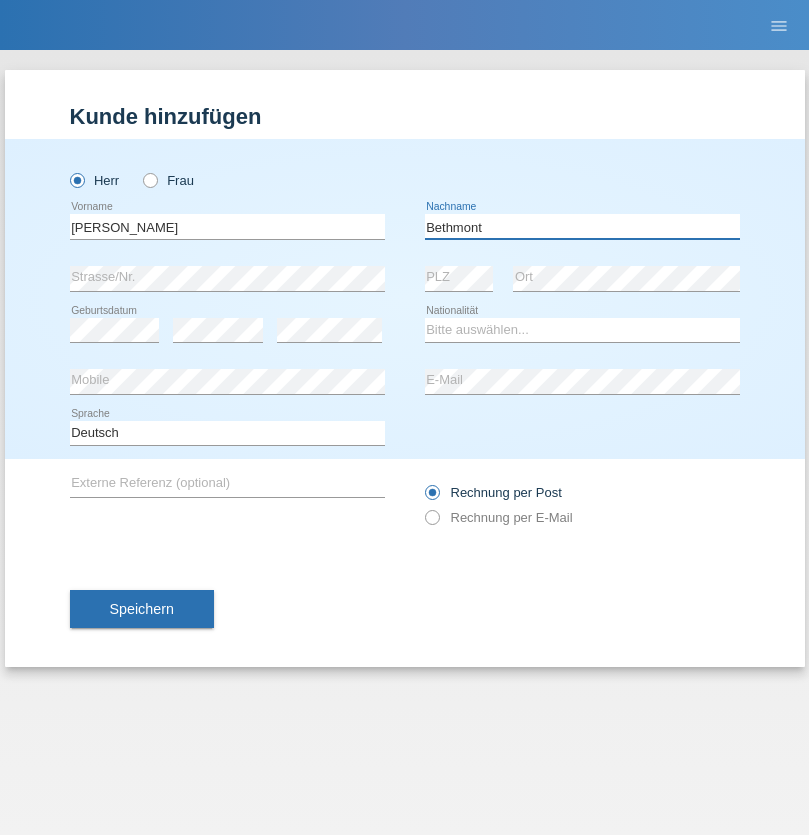 type on "Bethmont" 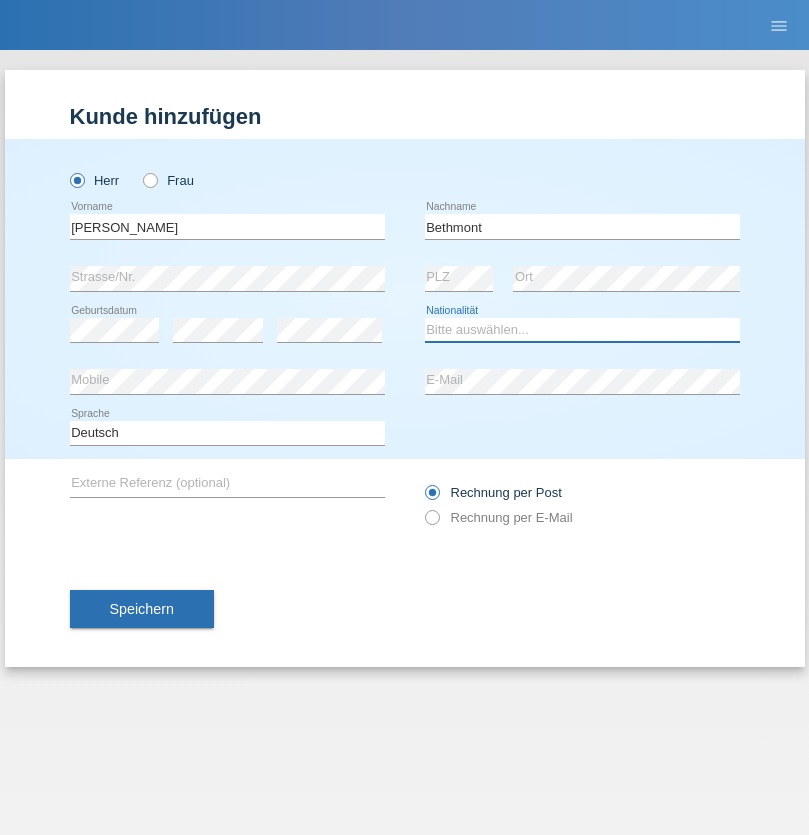 select on "CH" 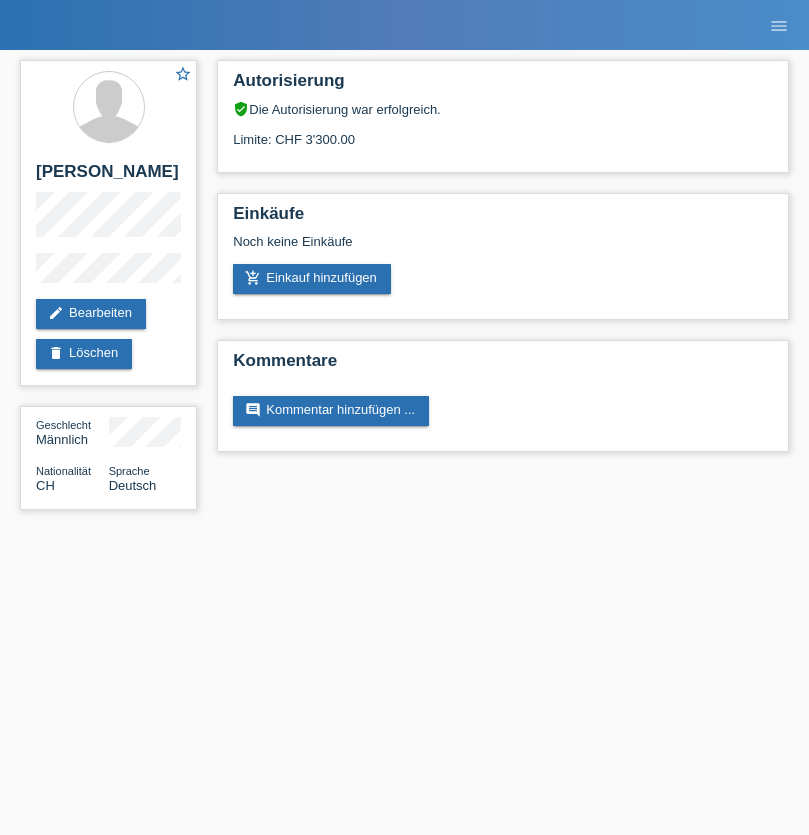scroll, scrollTop: 0, scrollLeft: 0, axis: both 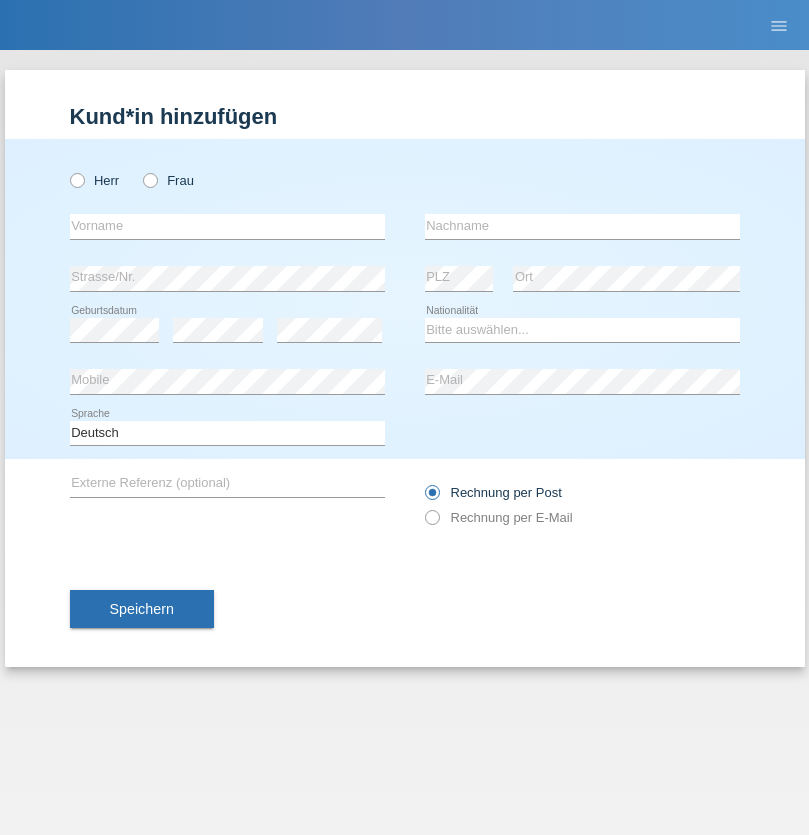 radio on "true" 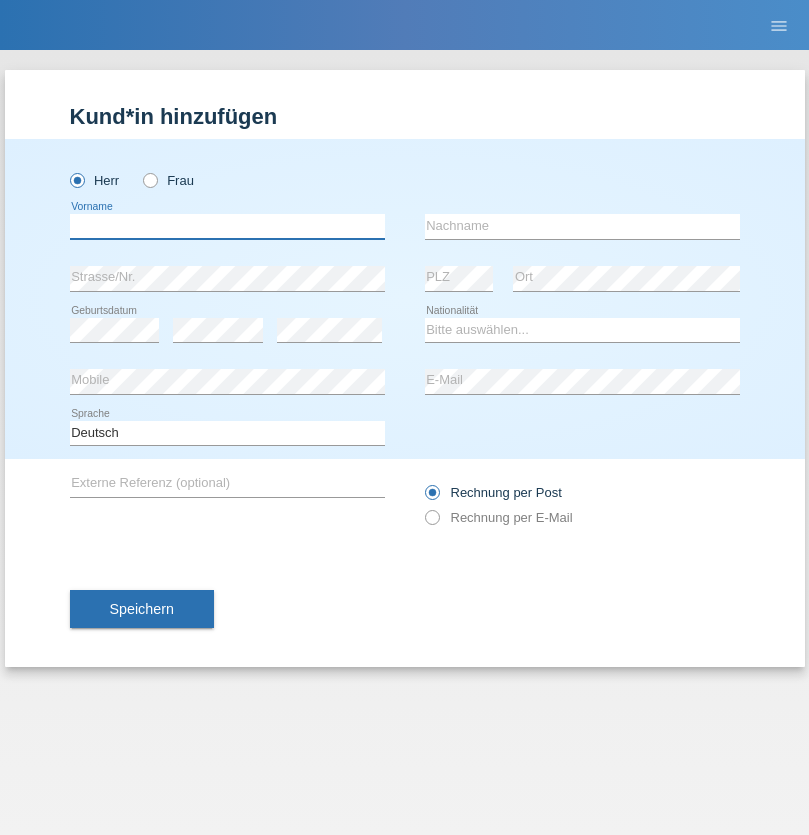 click at bounding box center [227, 226] 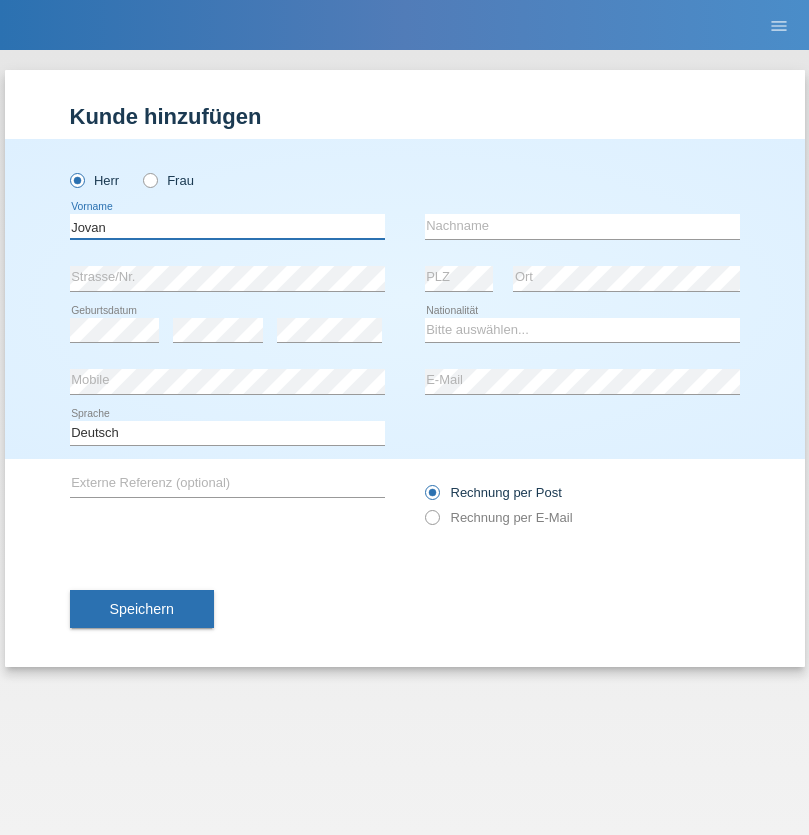 type on "Jovan" 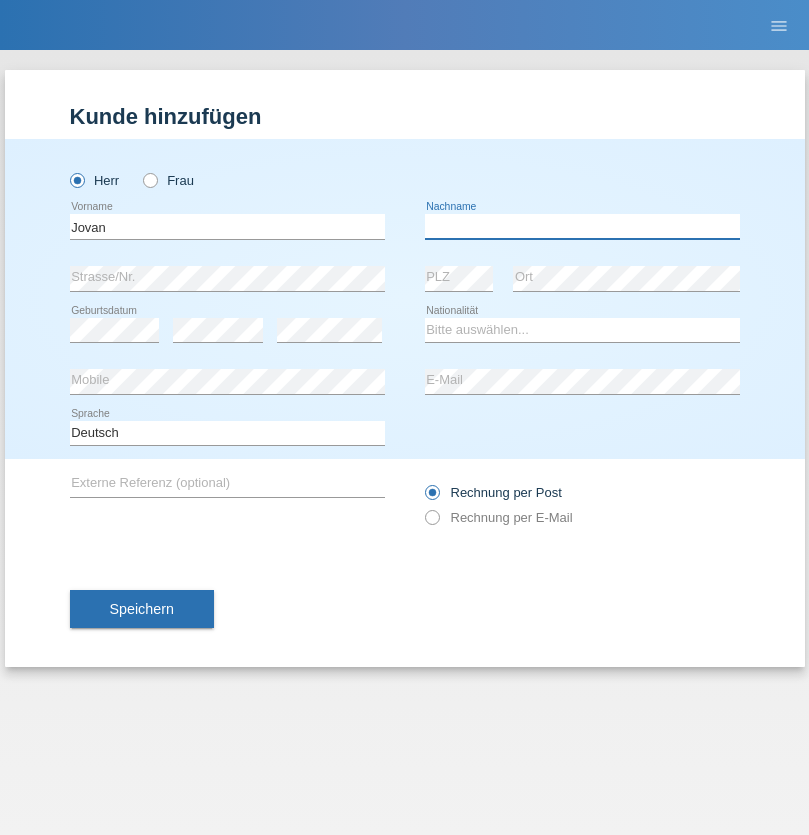click at bounding box center (582, 226) 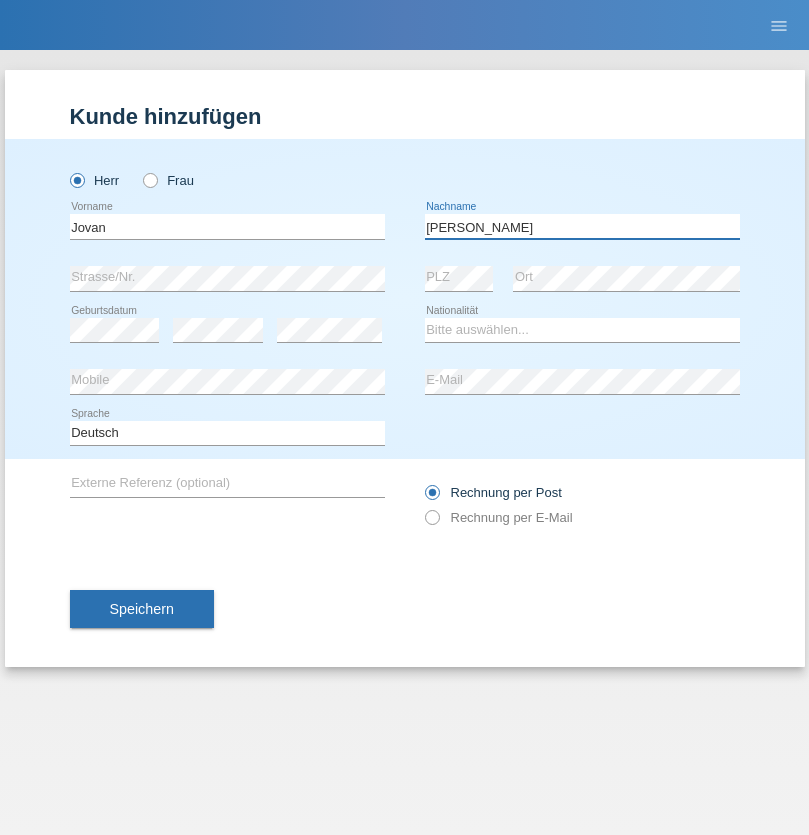 type on "[PERSON_NAME]" 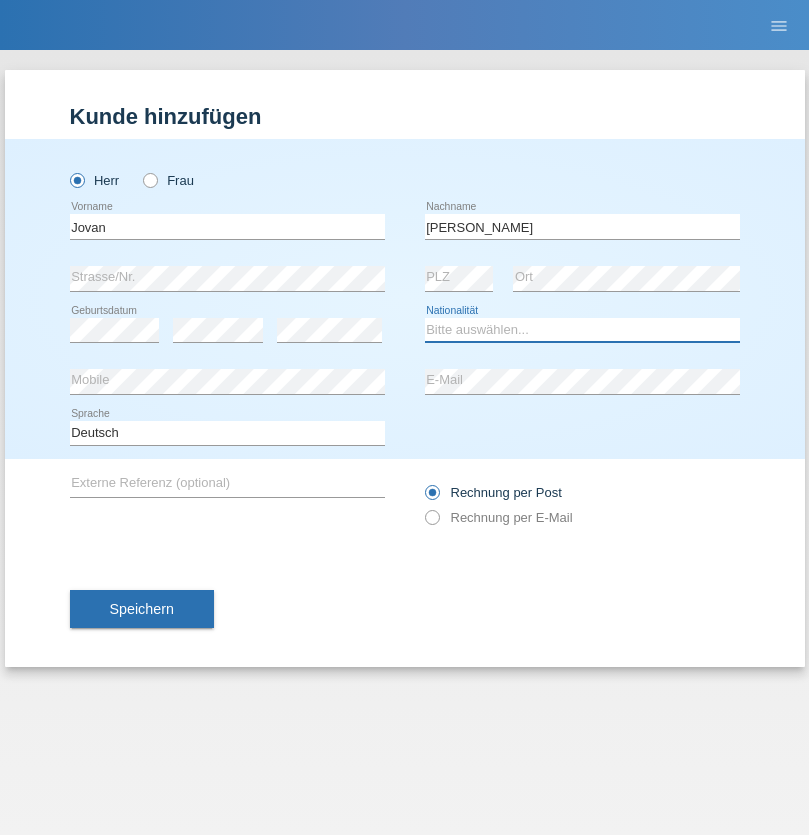 select on "BG" 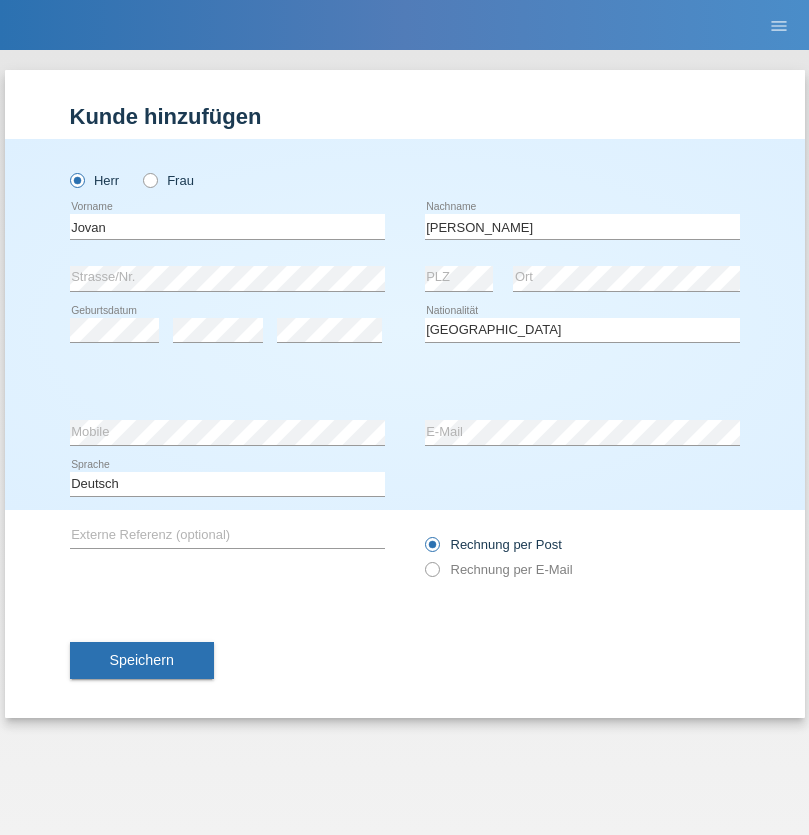 select on "C" 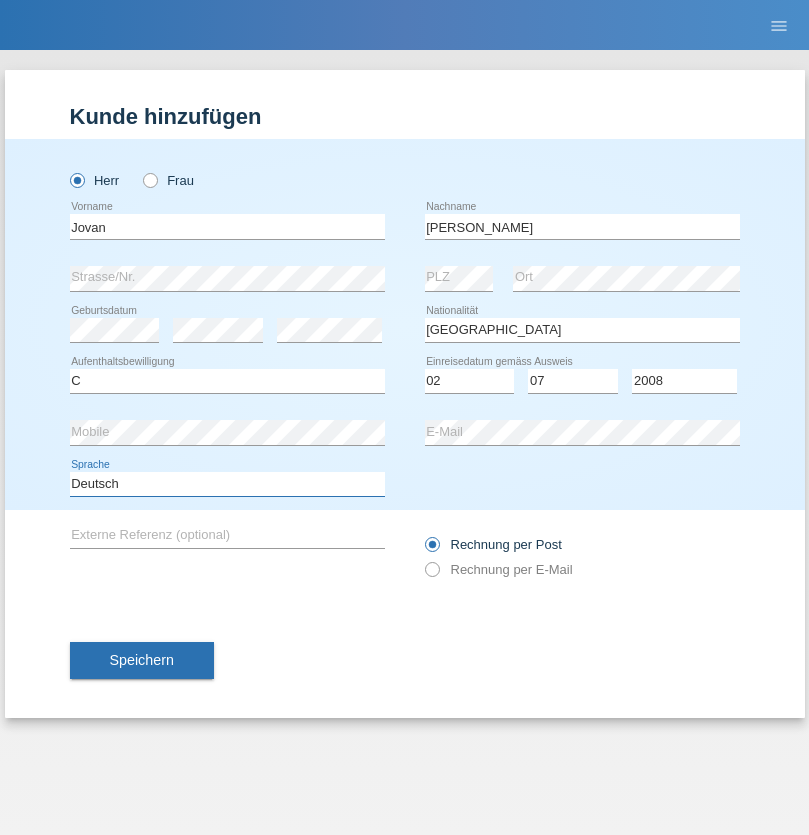select on "en" 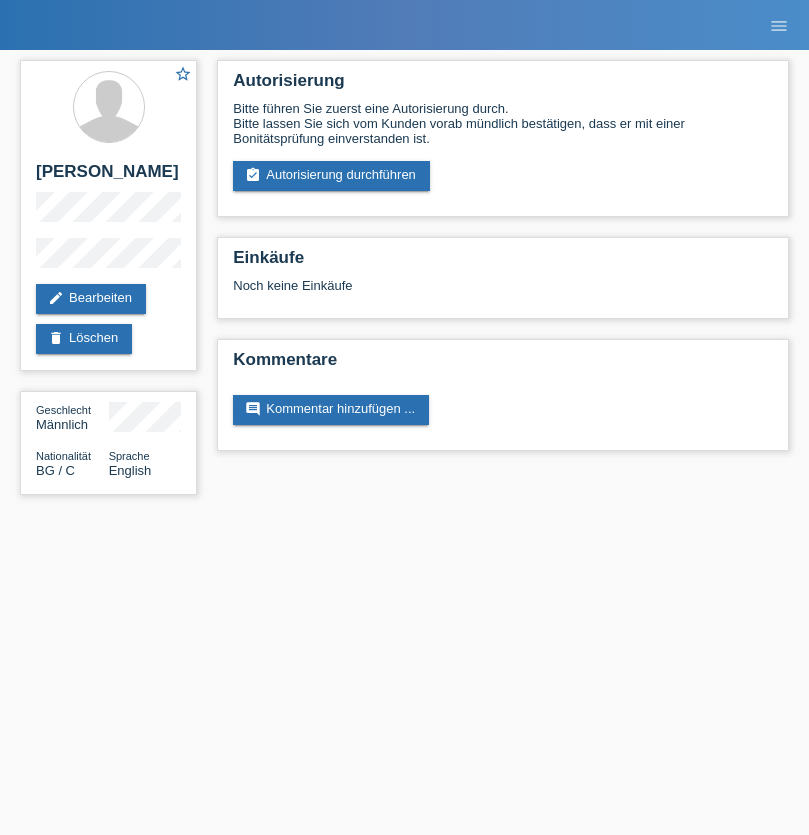 scroll, scrollTop: 0, scrollLeft: 0, axis: both 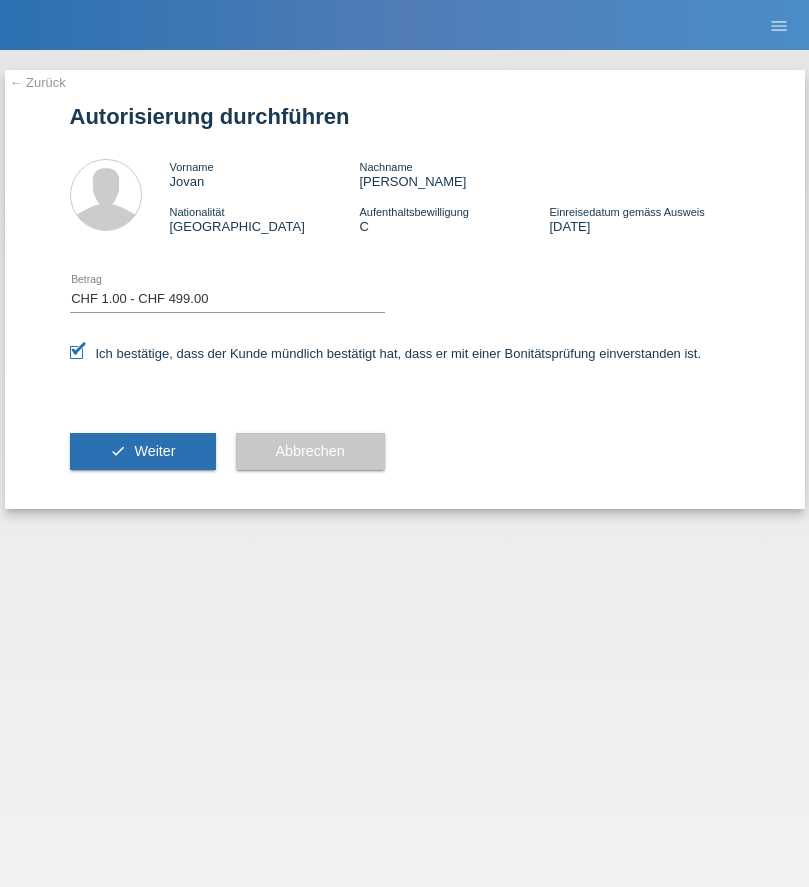 select on "1" 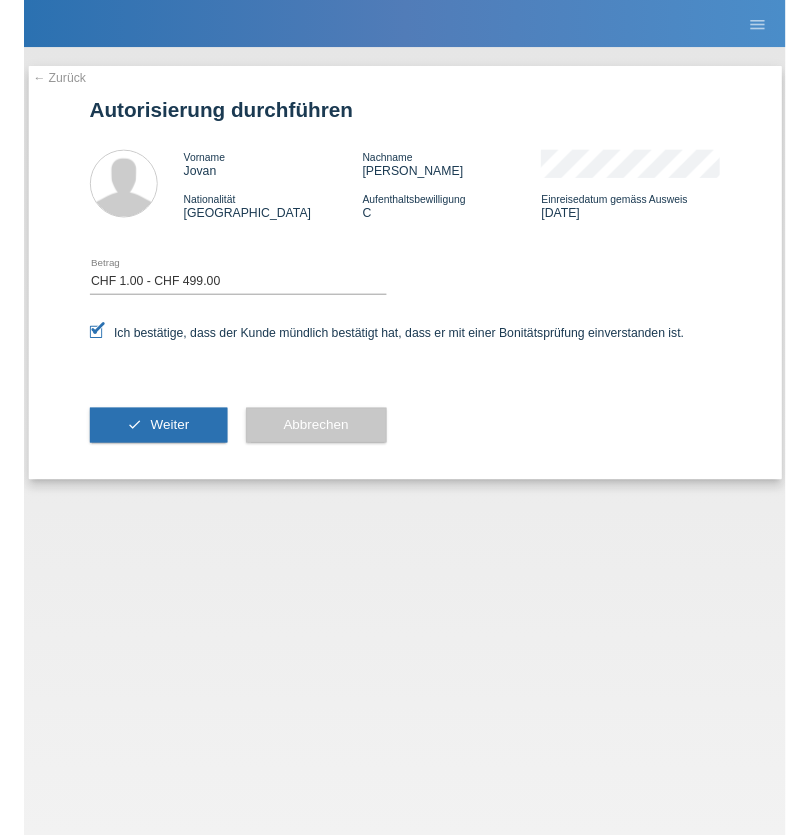 scroll, scrollTop: 0, scrollLeft: 0, axis: both 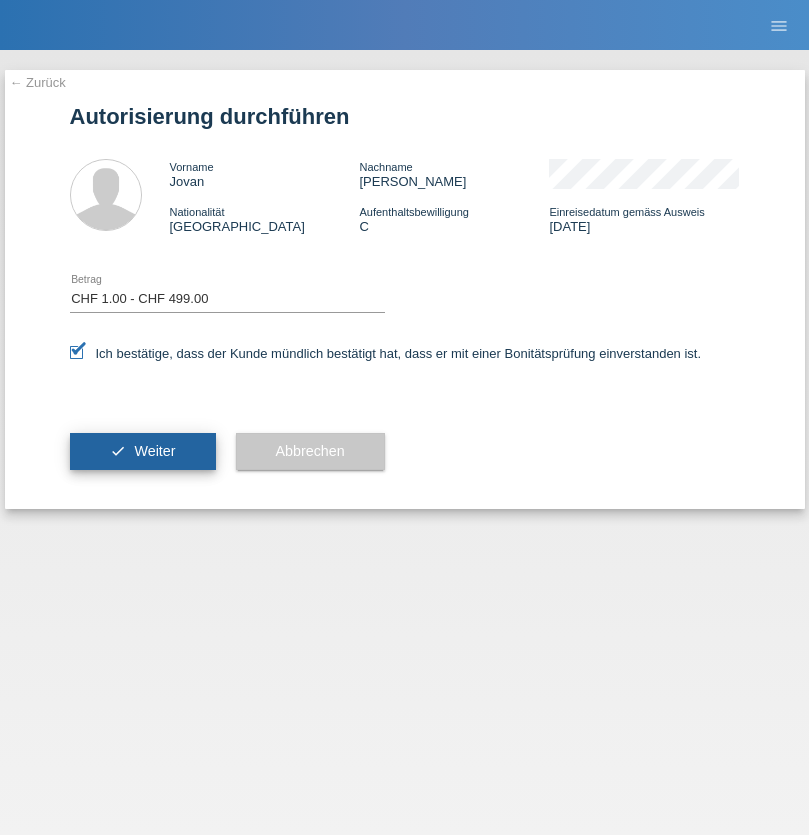 click on "Weiter" at bounding box center [154, 451] 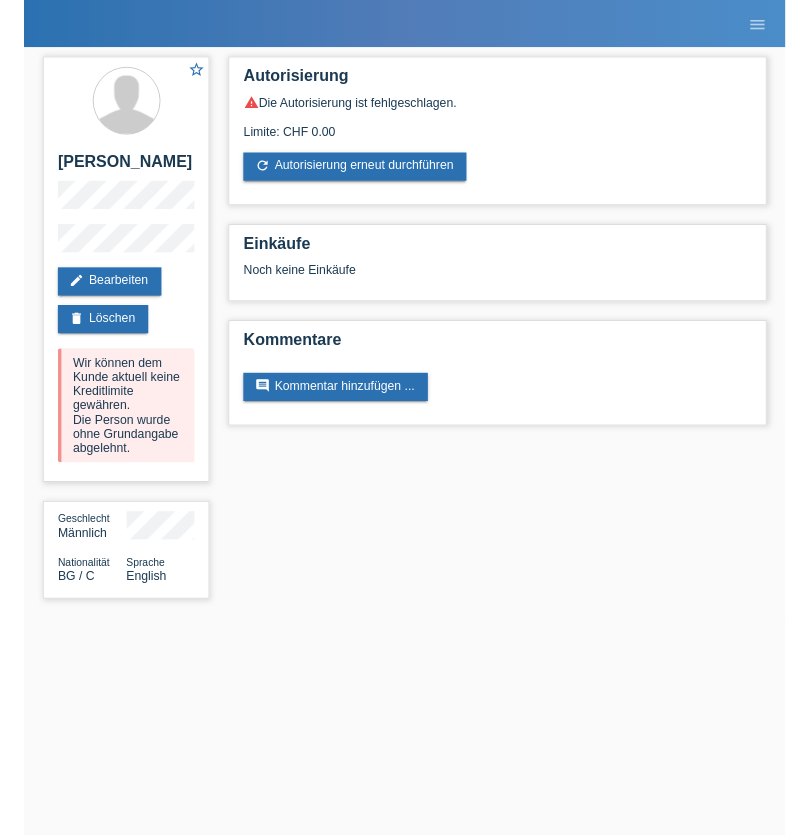 scroll, scrollTop: 0, scrollLeft: 0, axis: both 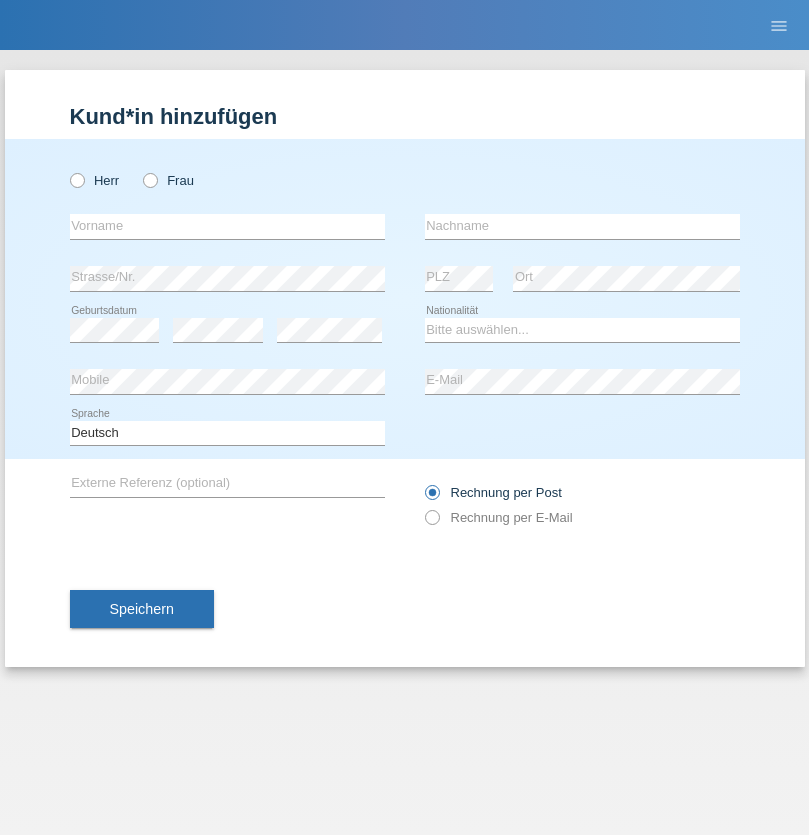 radio on "true" 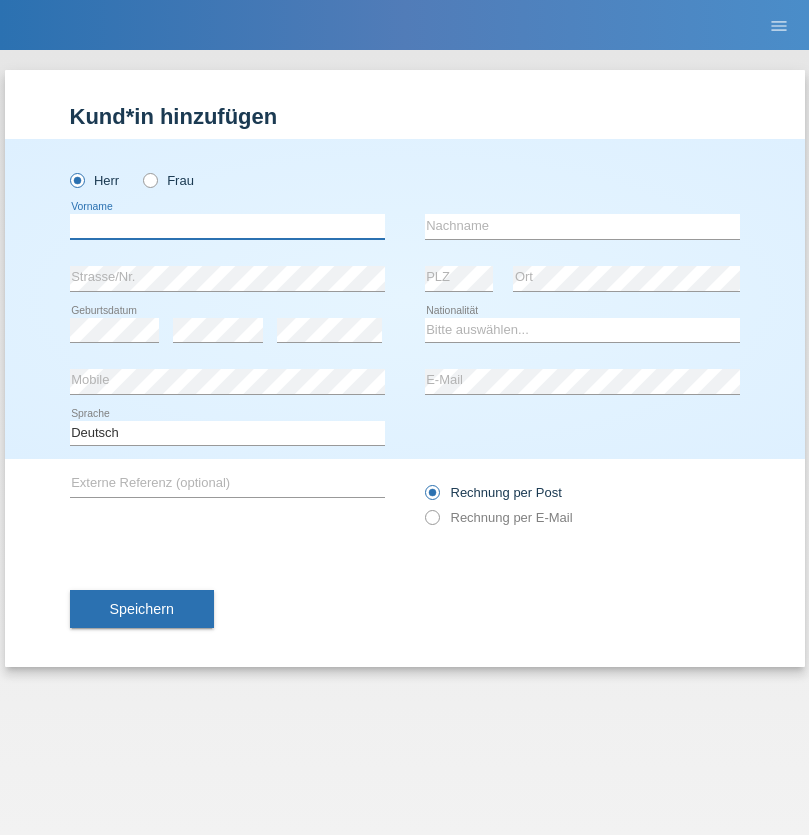 click at bounding box center (227, 226) 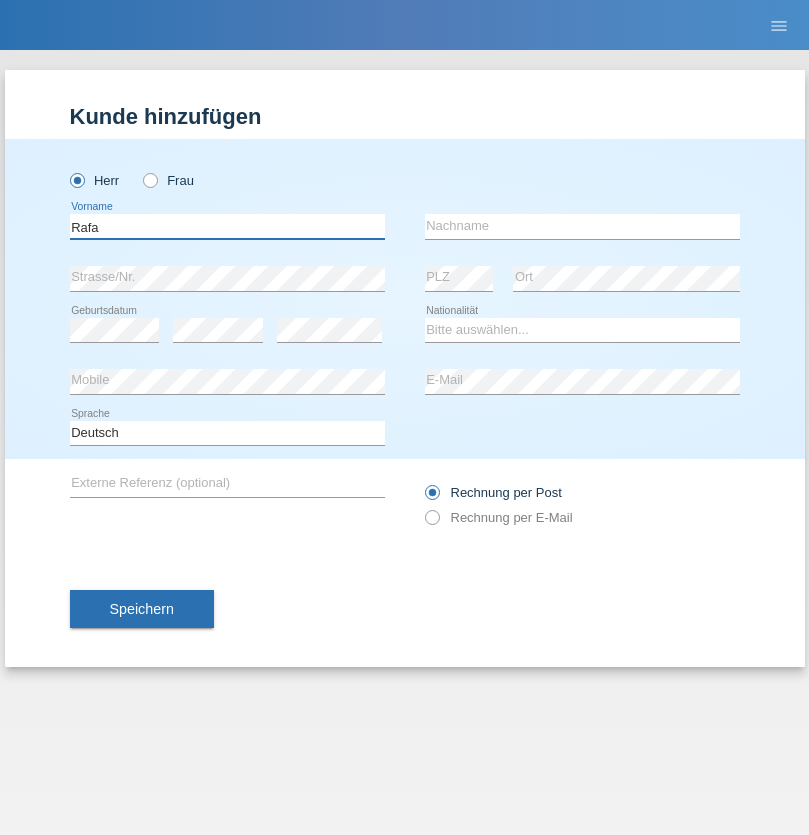 type on "Rafa" 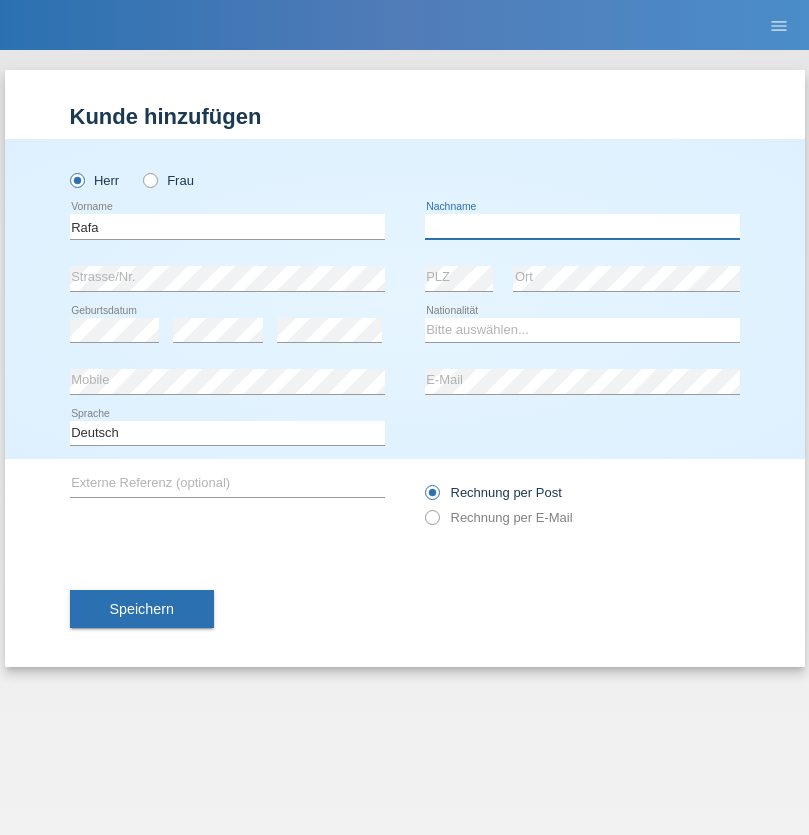 click at bounding box center [582, 226] 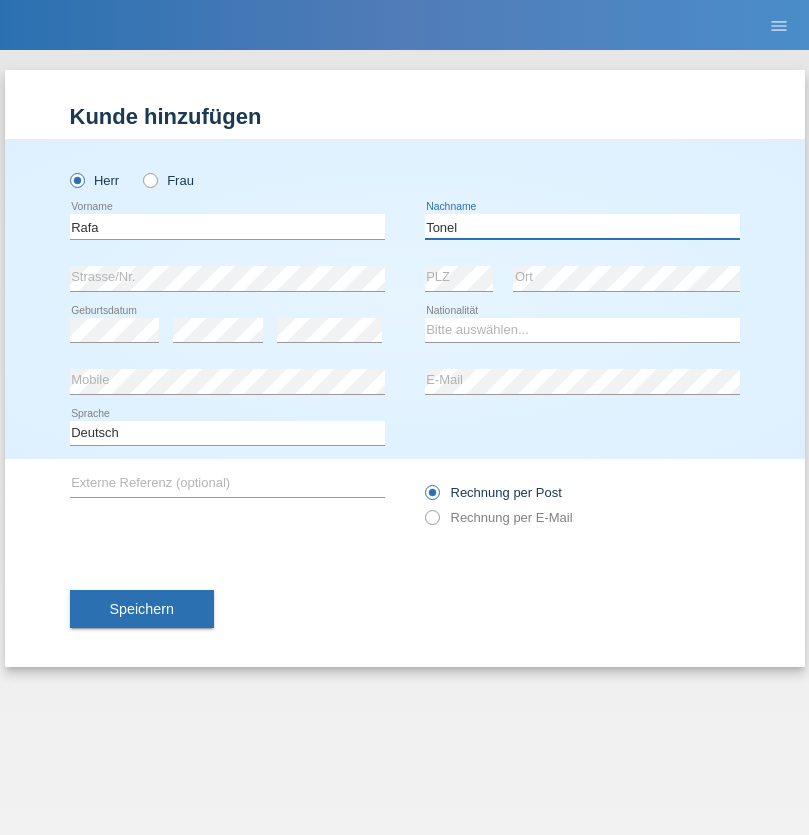 type on "Tonel" 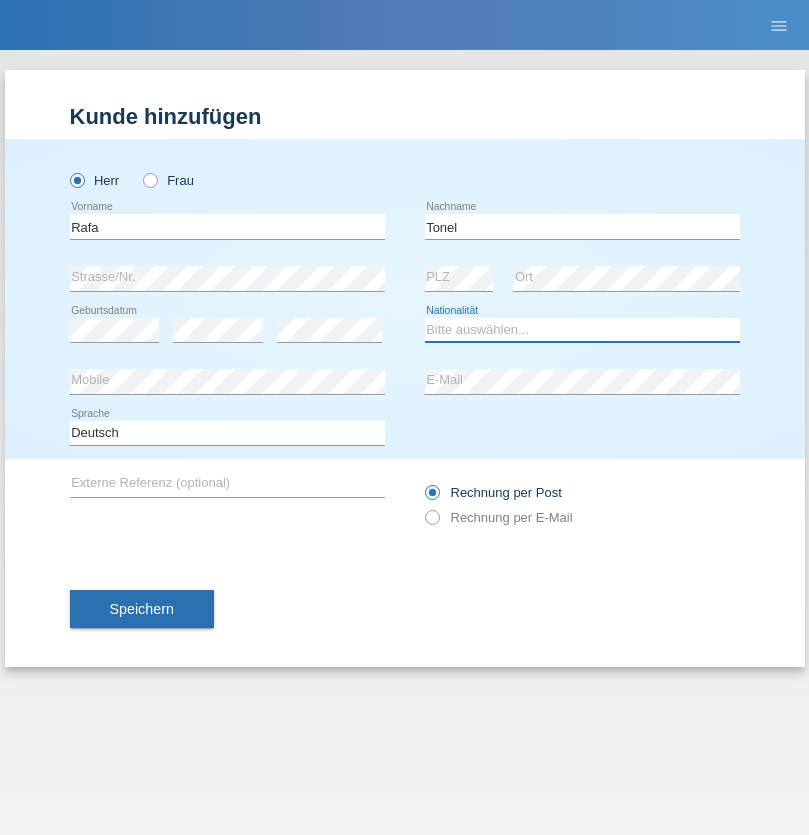 select on "OM" 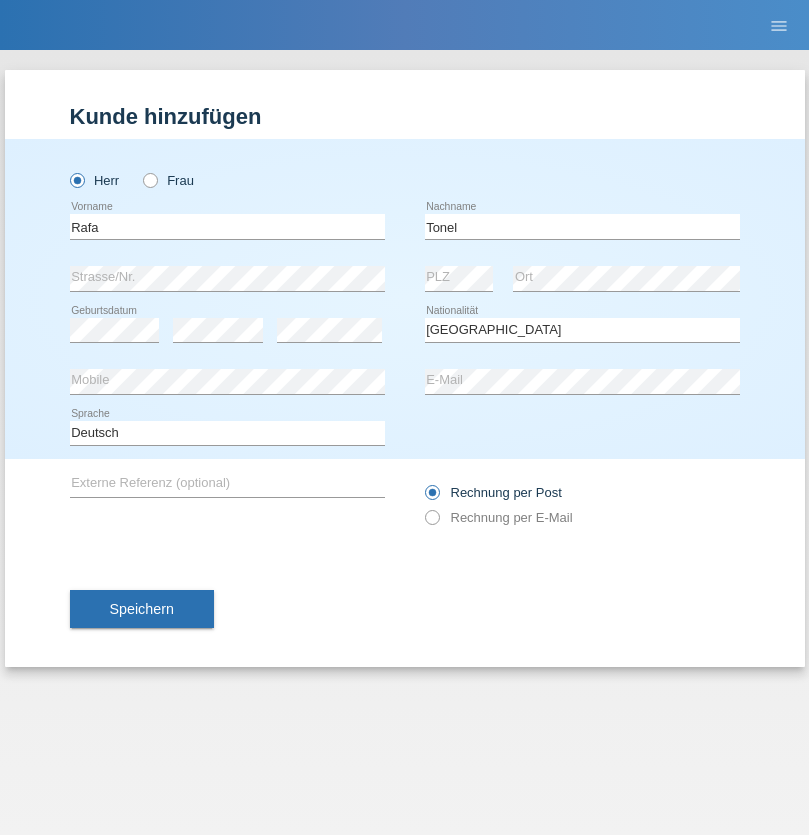 select on "C" 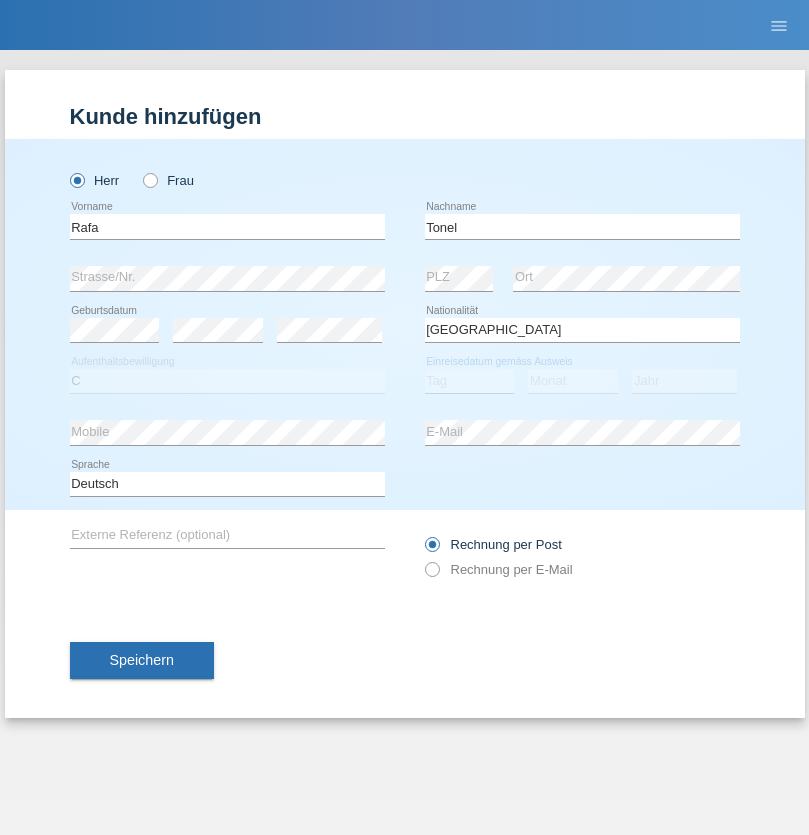 select on "10" 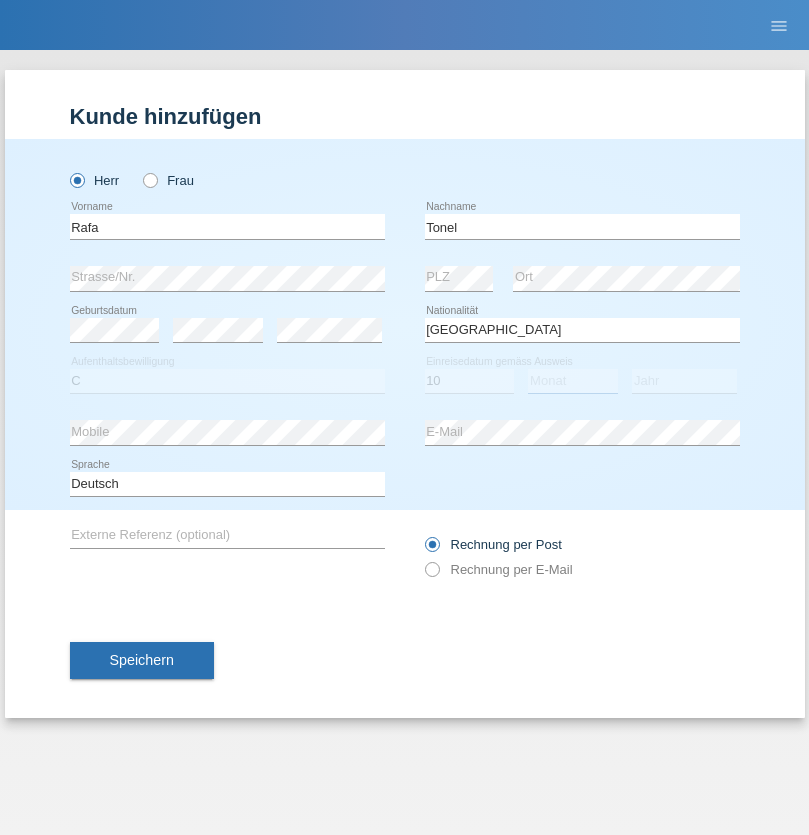 select on "02" 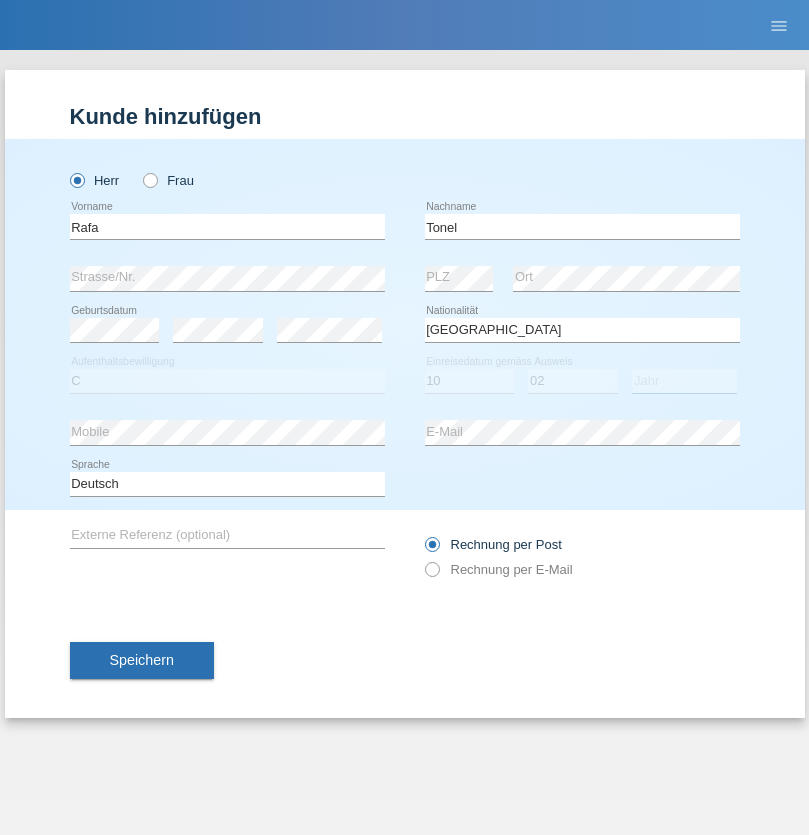 select on "2021" 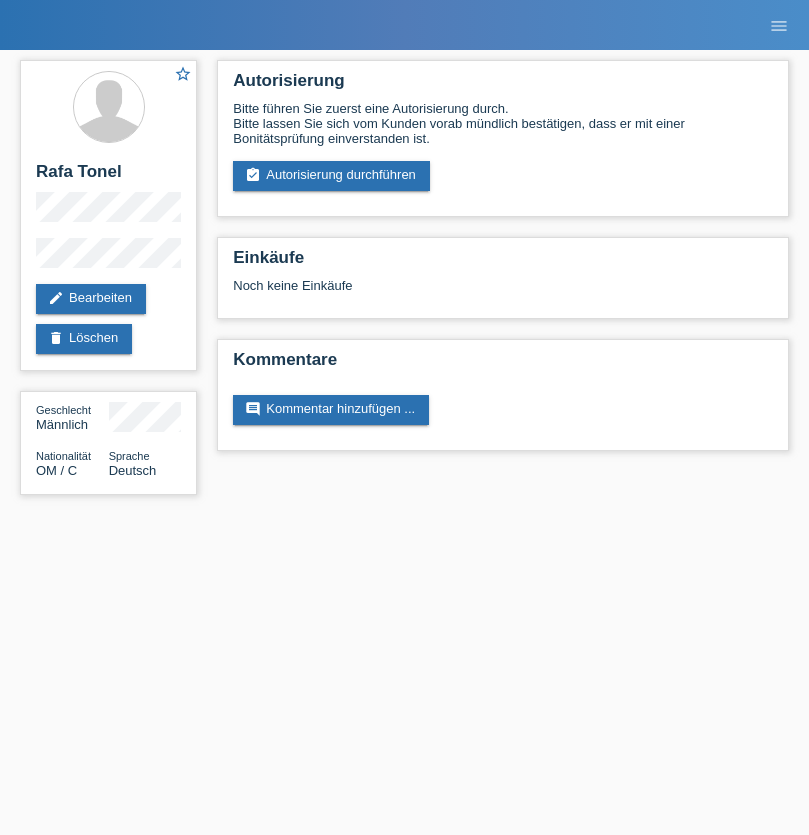 scroll, scrollTop: 0, scrollLeft: 0, axis: both 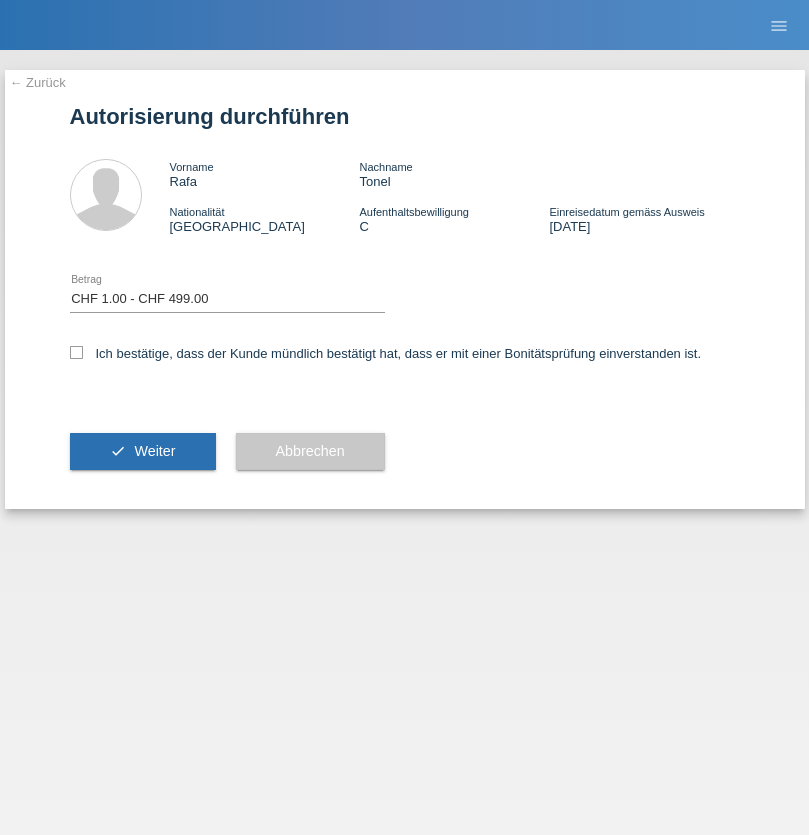 select on "1" 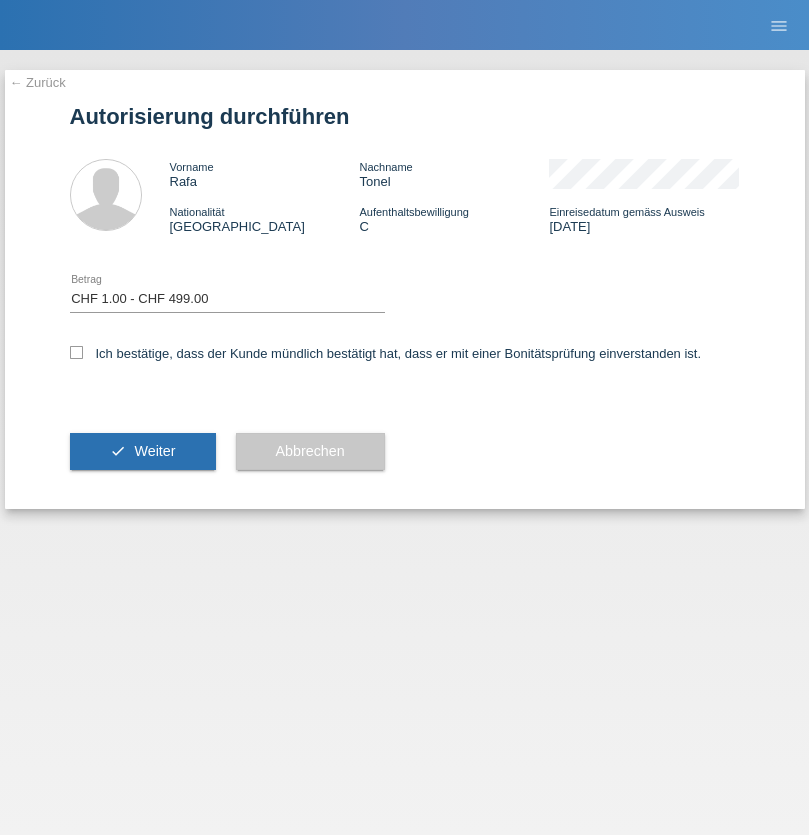 checkbox on "true" 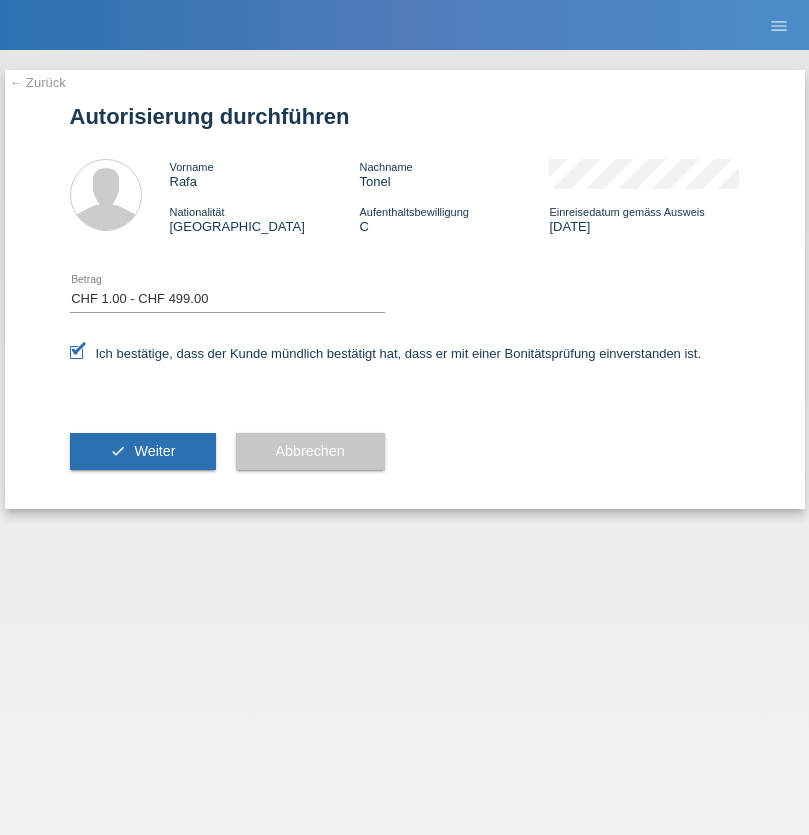 scroll, scrollTop: 0, scrollLeft: 0, axis: both 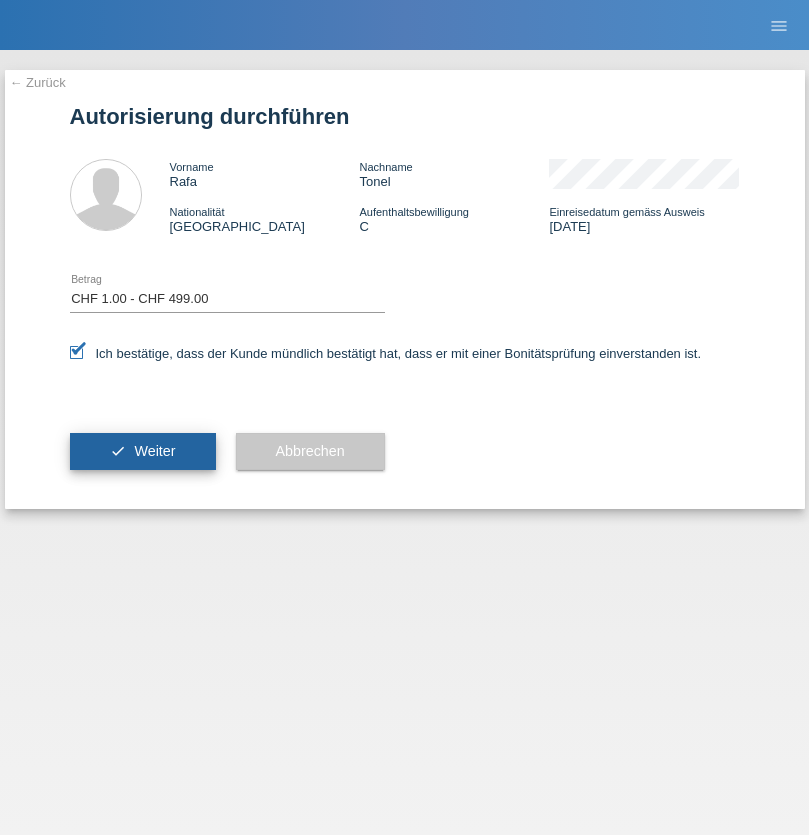 click on "Weiter" at bounding box center [154, 451] 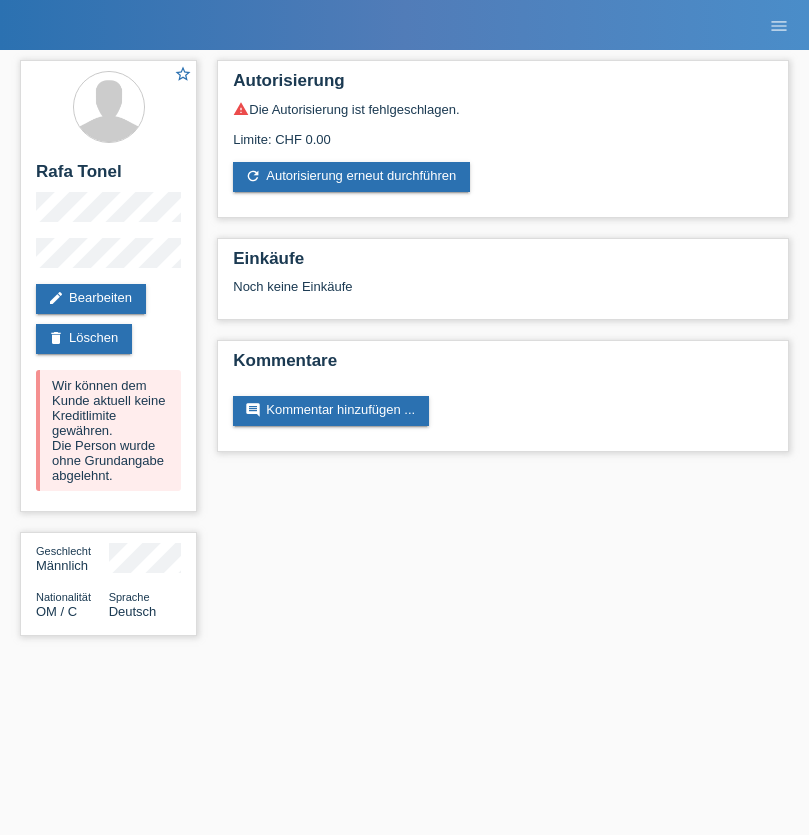 scroll, scrollTop: 0, scrollLeft: 0, axis: both 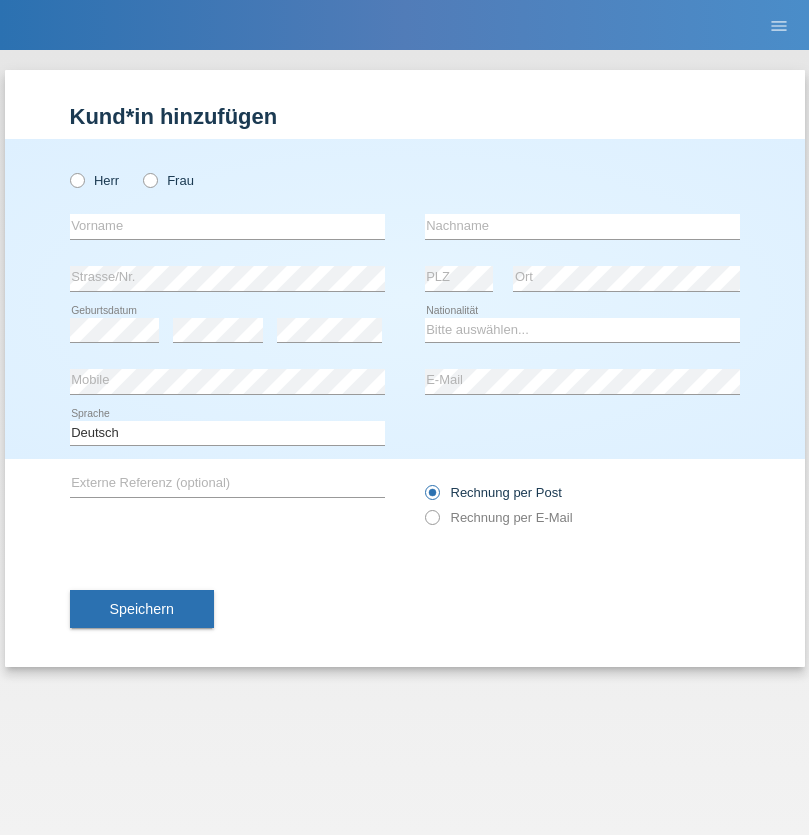 radio on "true" 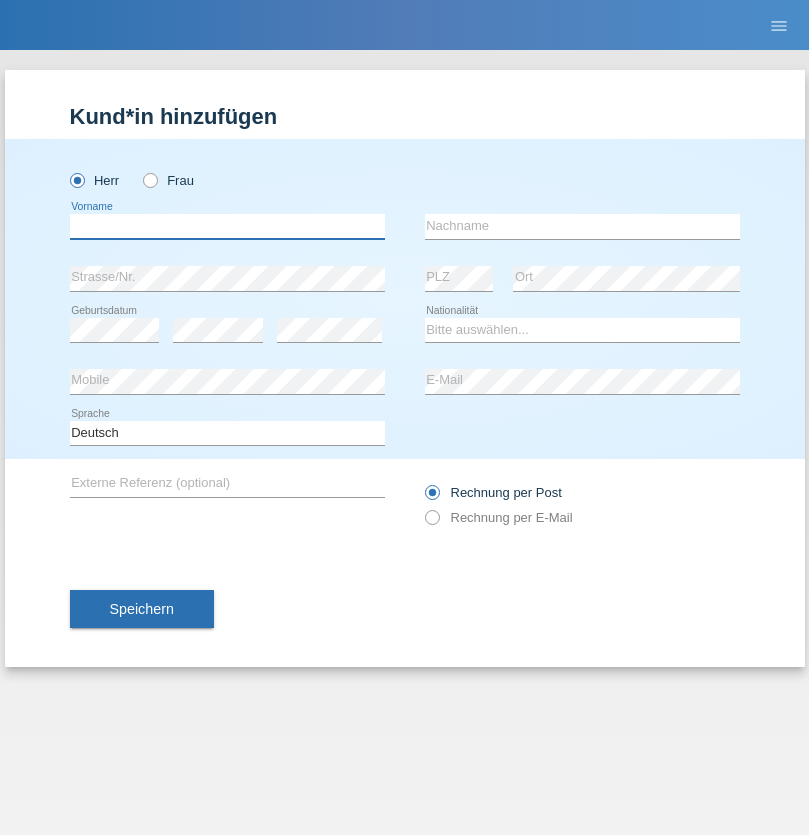 click at bounding box center (227, 226) 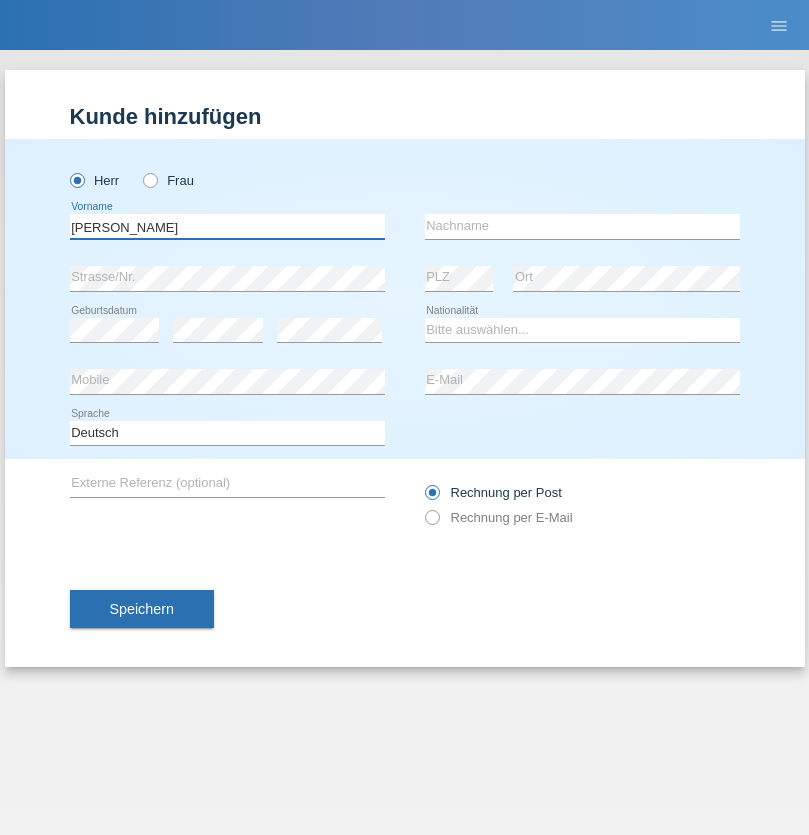 type on "Marcel" 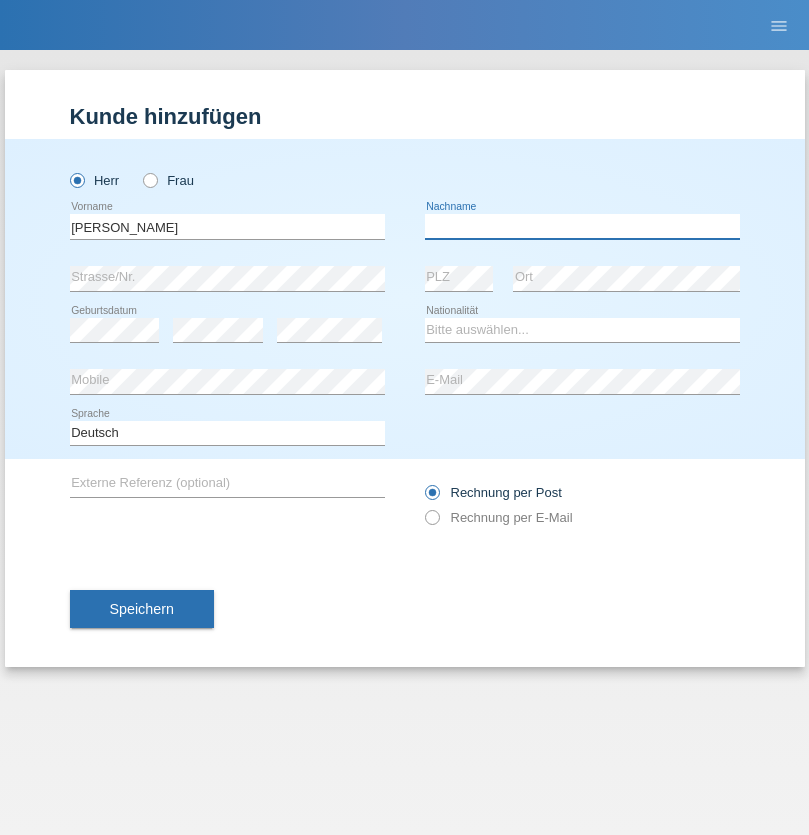 click at bounding box center (582, 226) 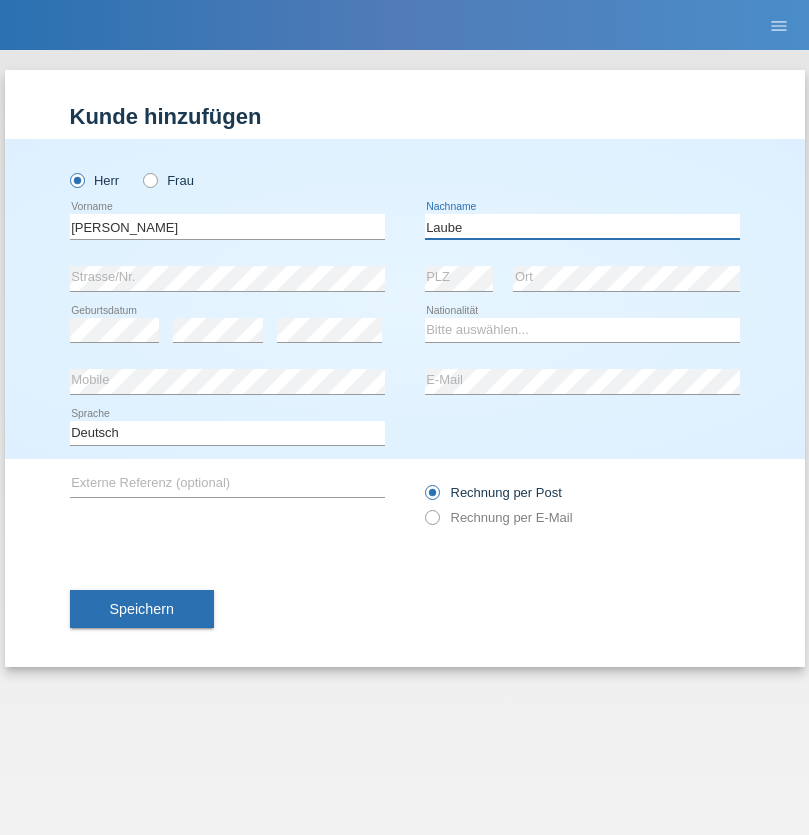 type on "Laube" 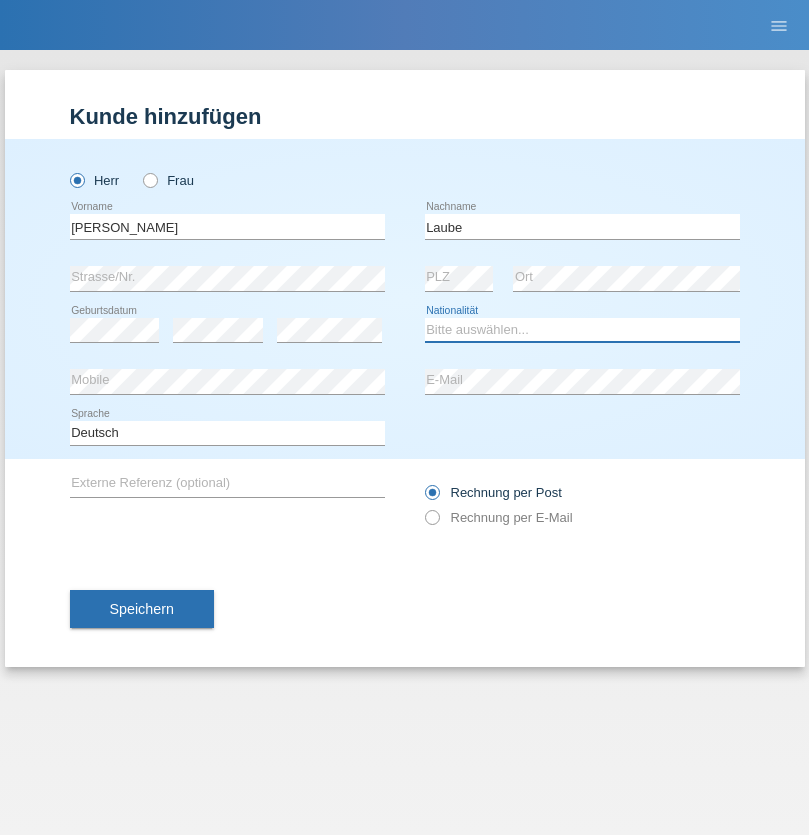 select on "DE" 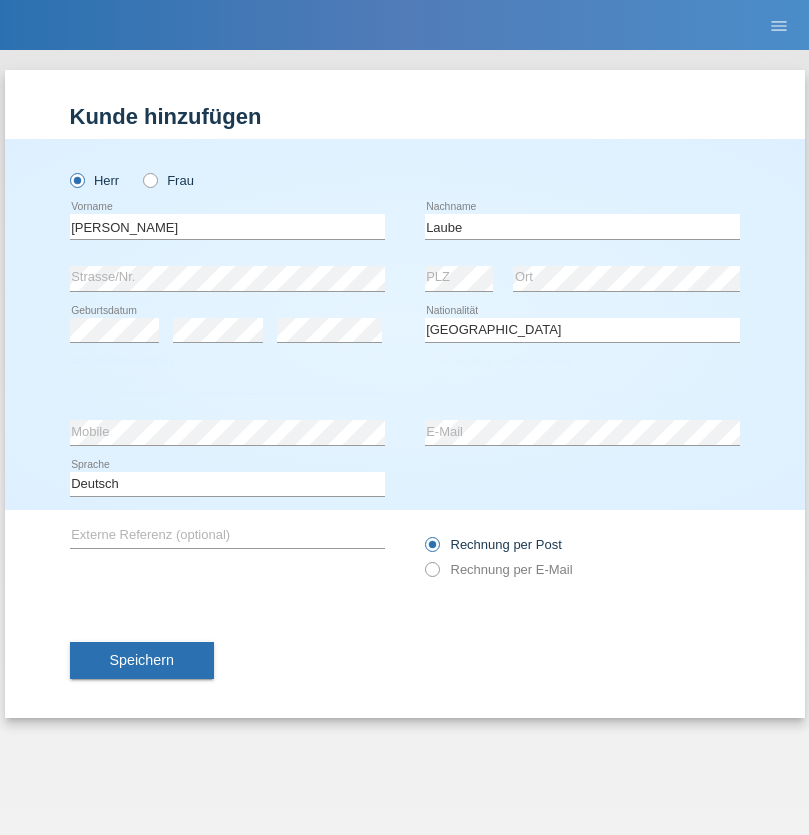 select on "C" 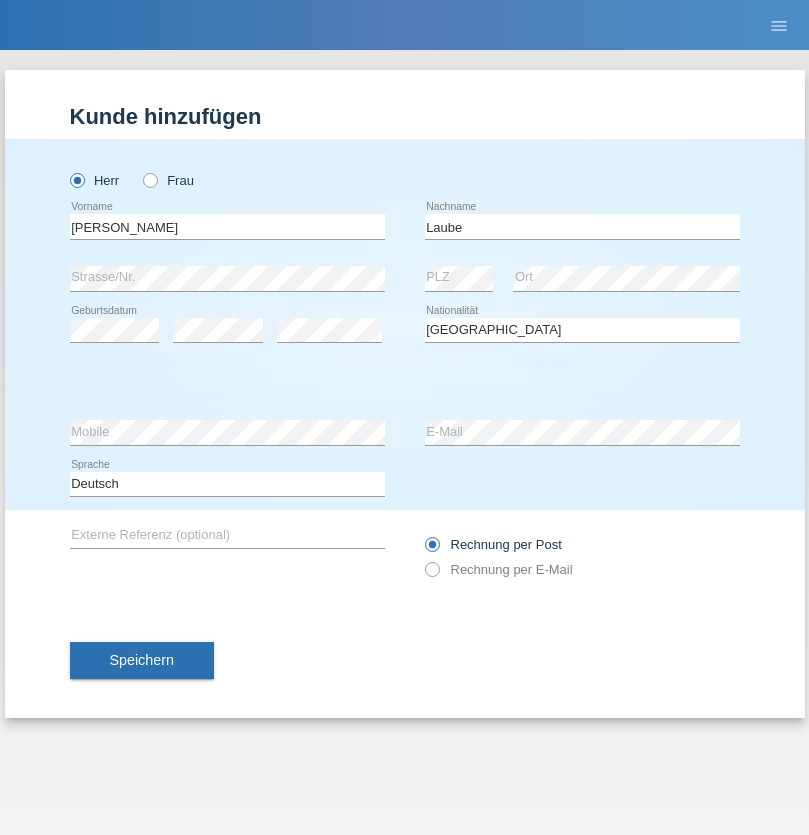 select on "01" 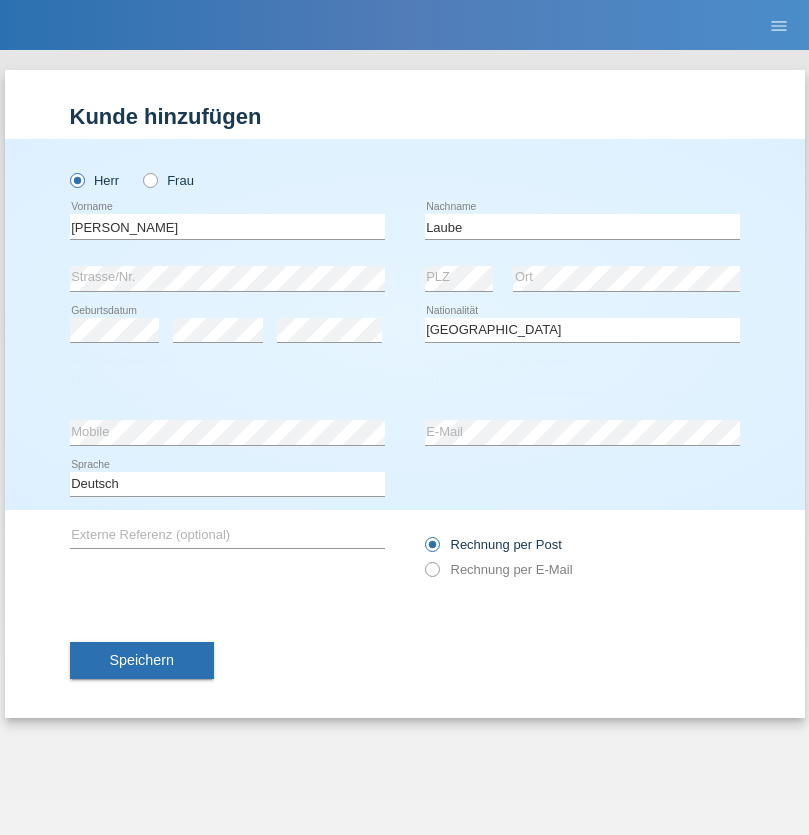 select on "12" 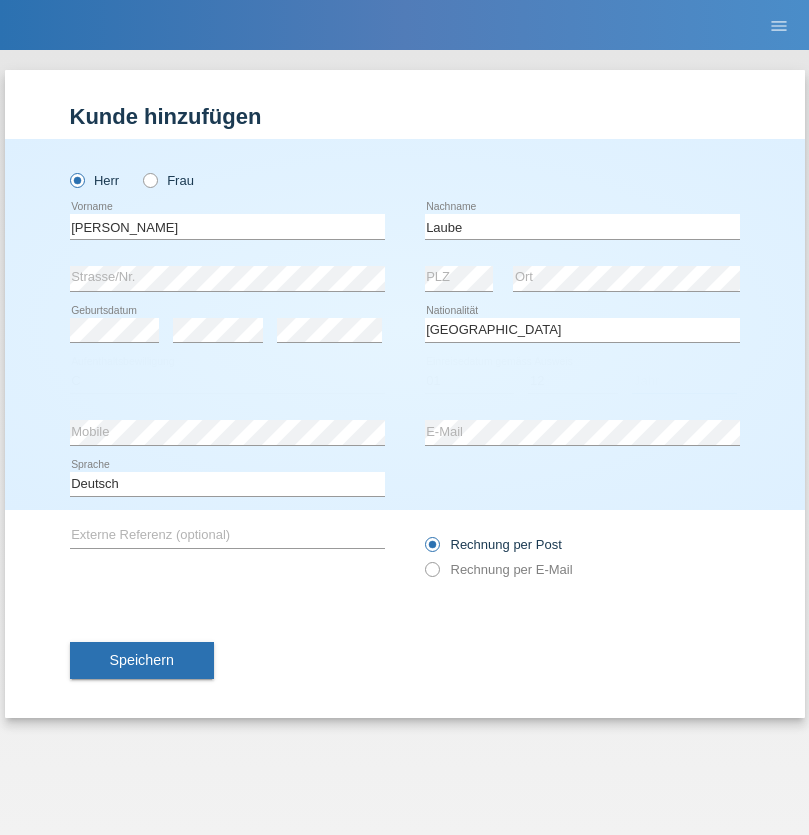 select on "2012" 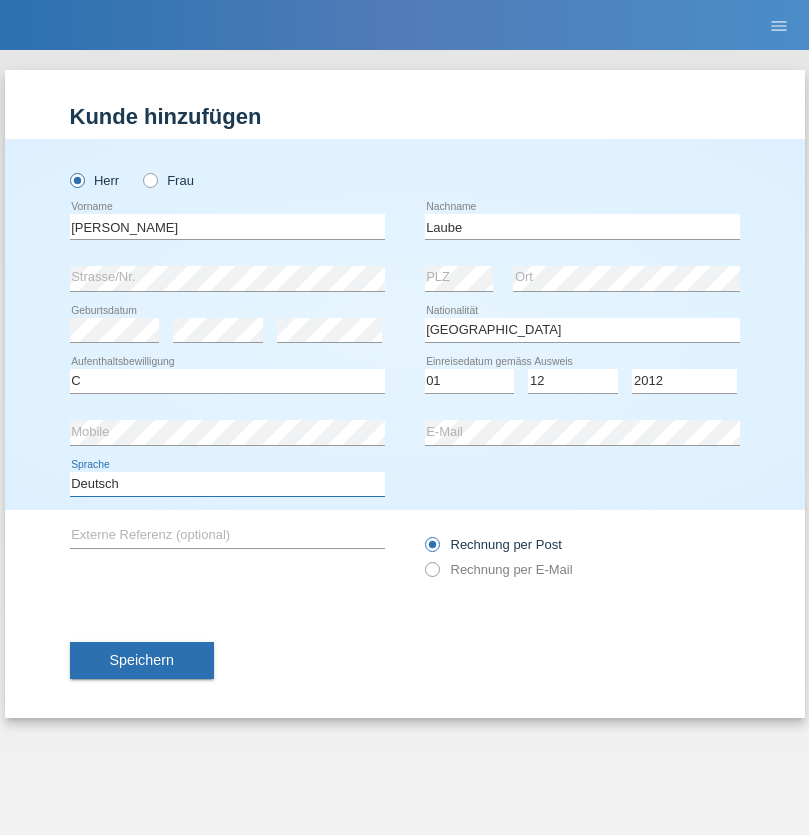 select on "en" 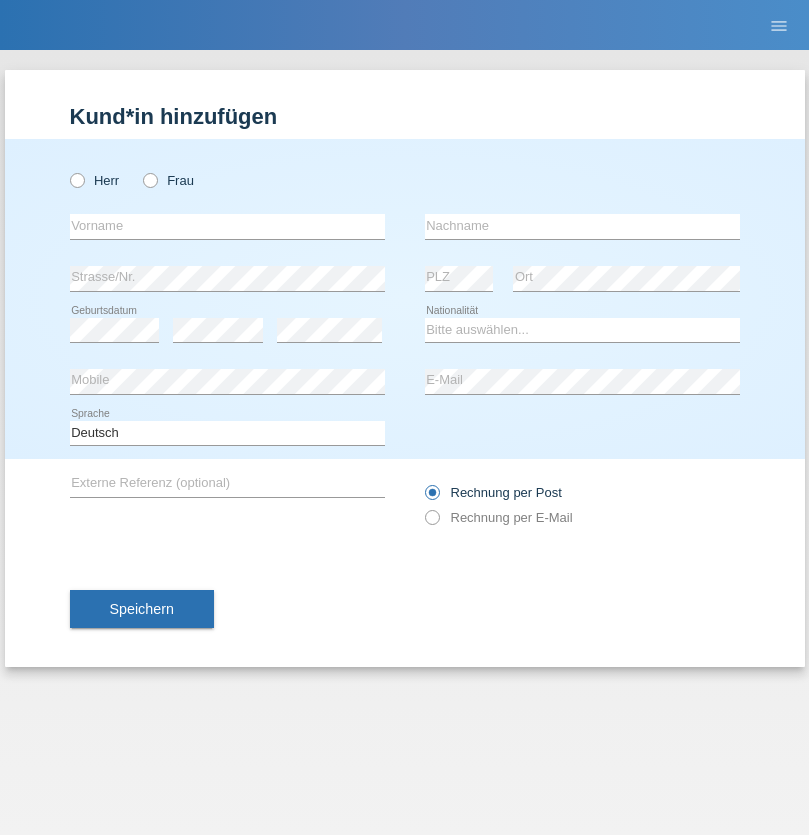 scroll, scrollTop: 0, scrollLeft: 0, axis: both 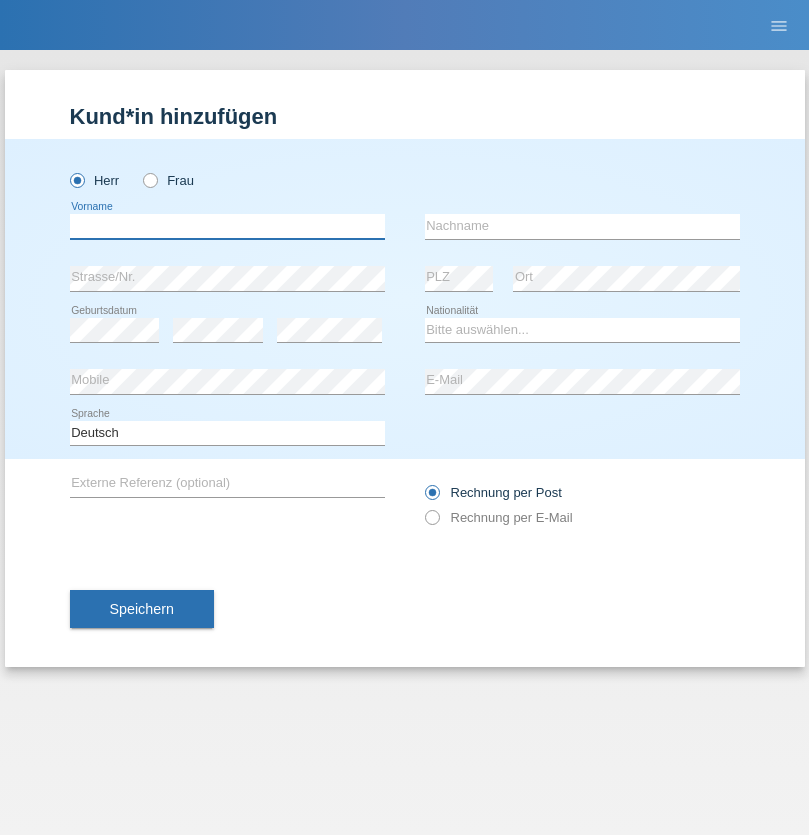 click at bounding box center (227, 226) 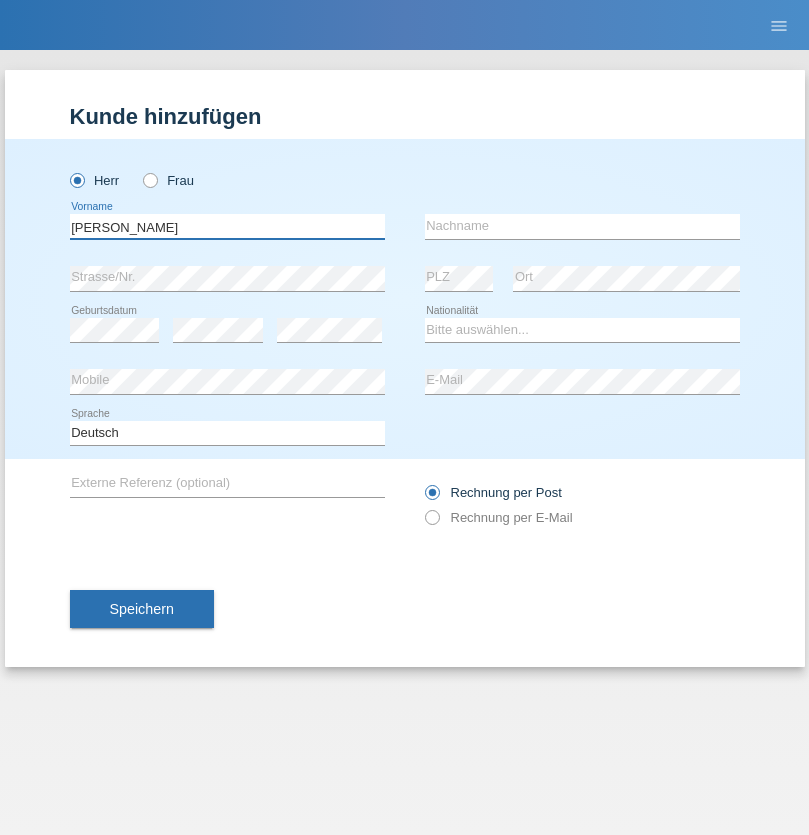 type on "Marcel" 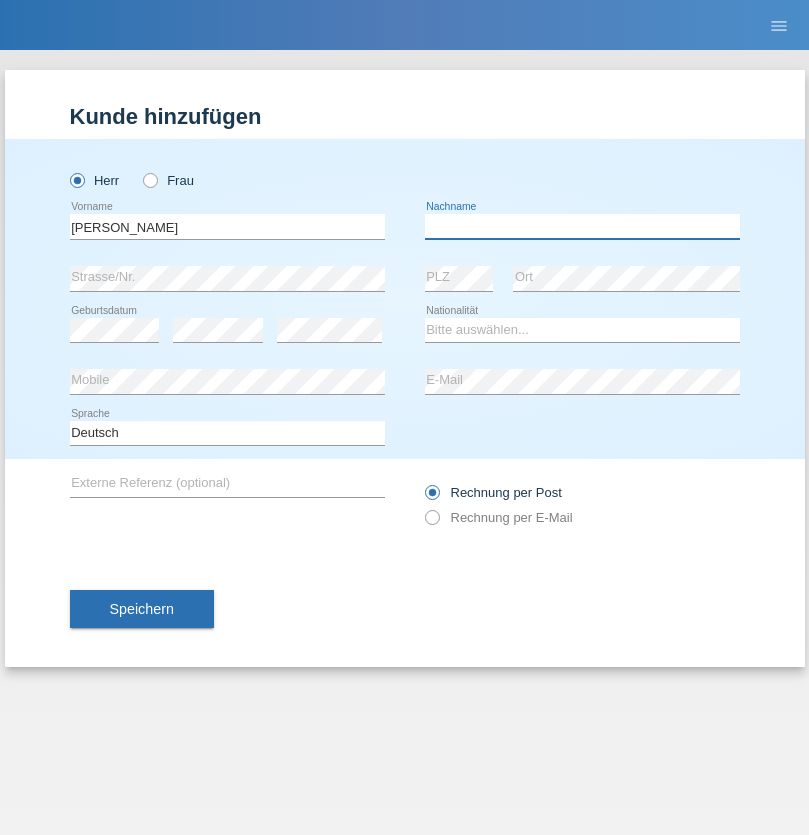 click at bounding box center [582, 226] 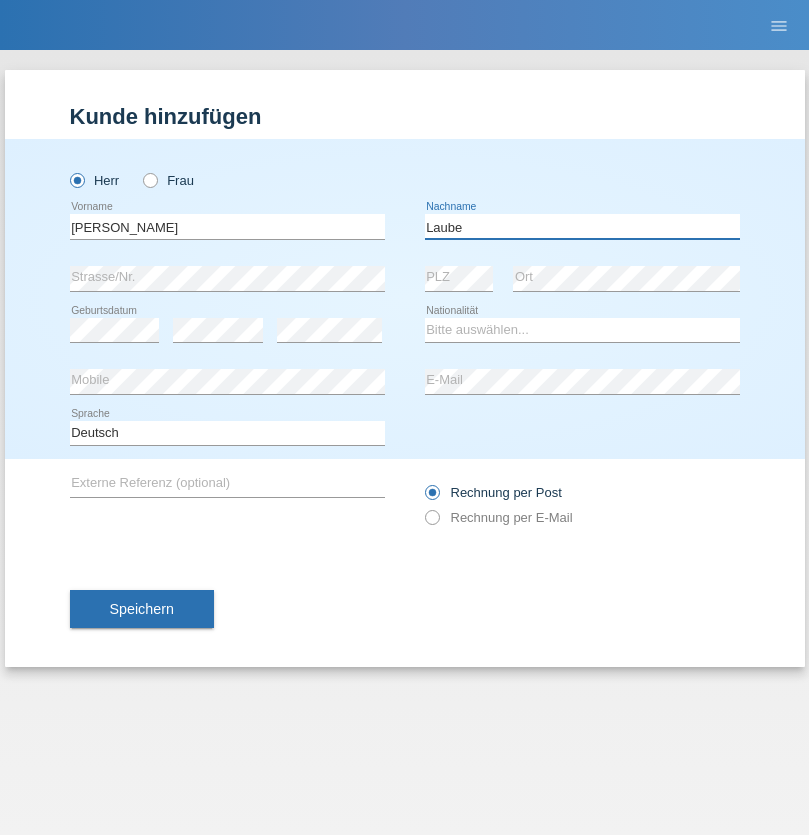 type on "Laube" 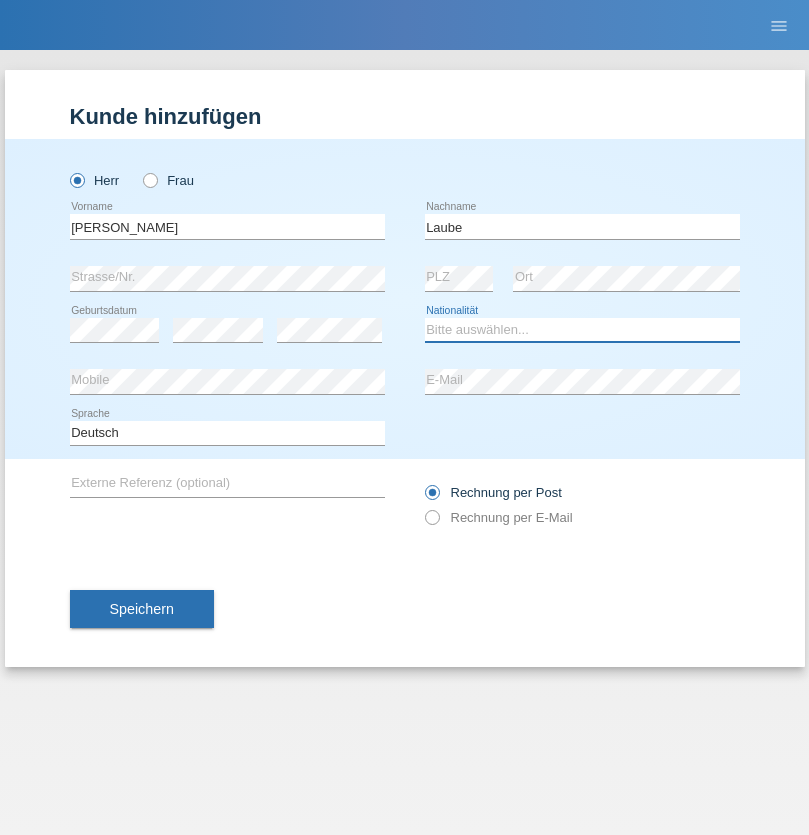 select on "DE" 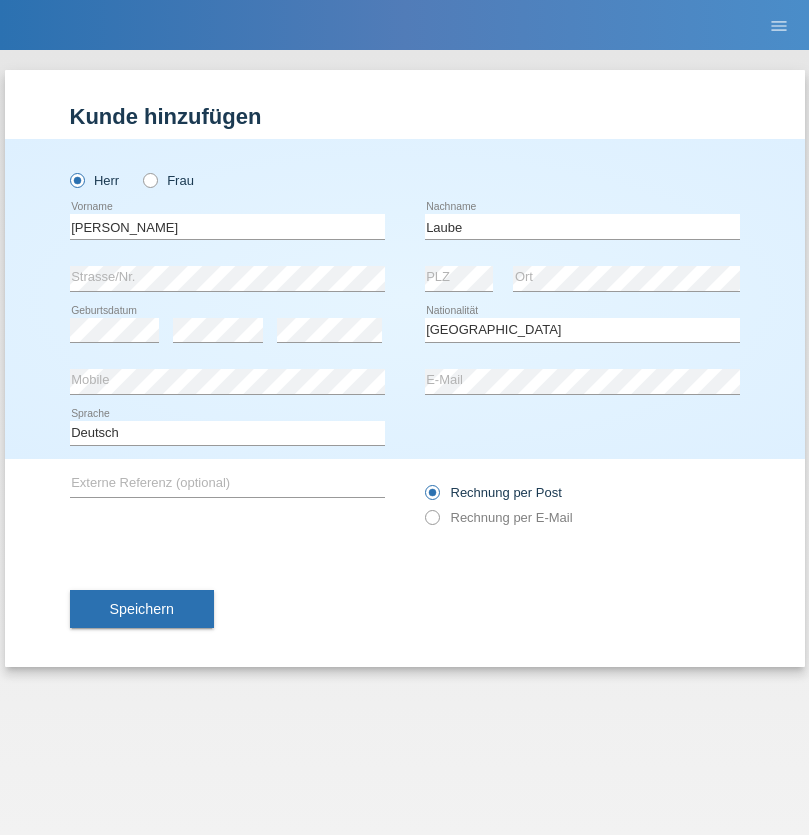 select on "C" 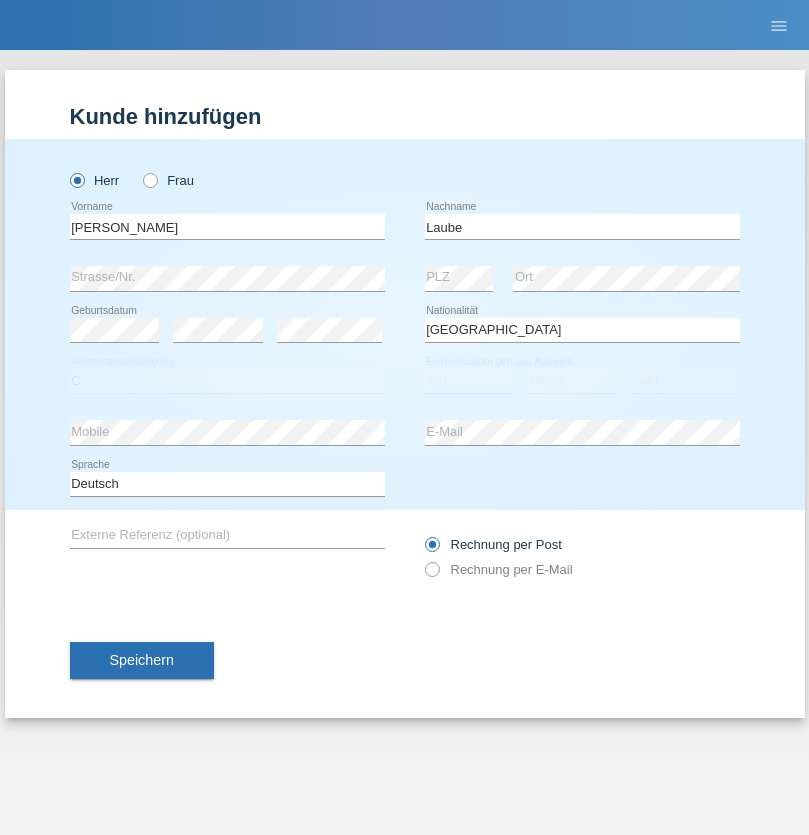 select on "23" 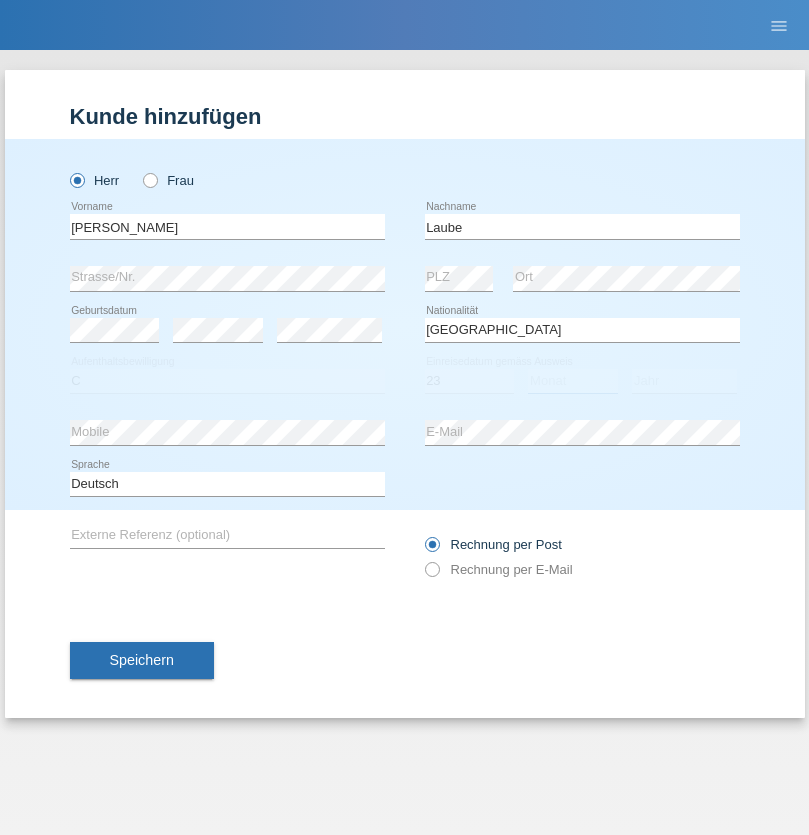 select on "03" 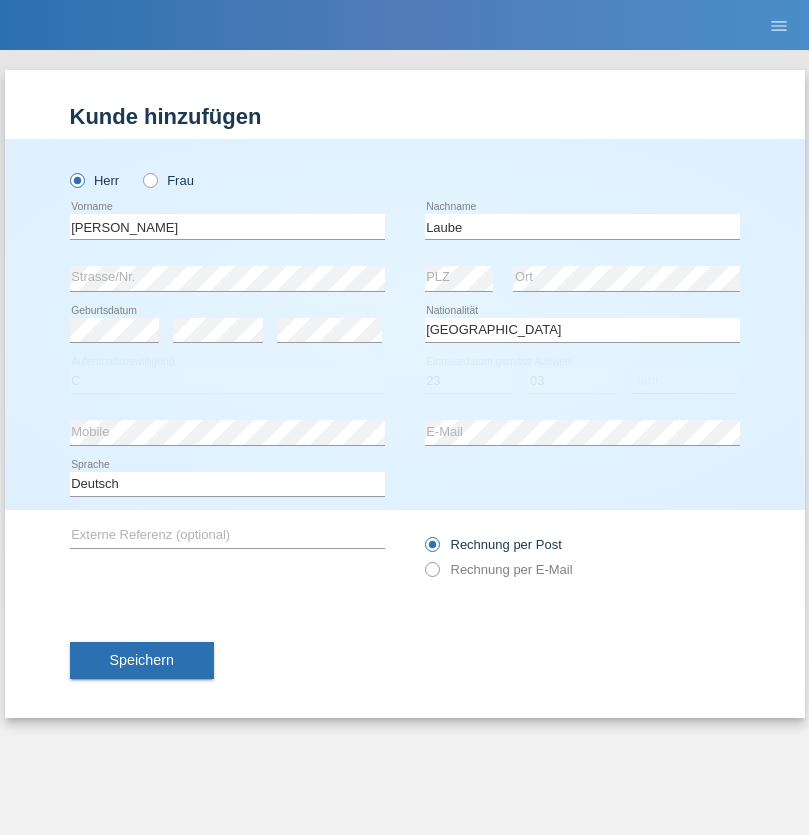 select on "2000" 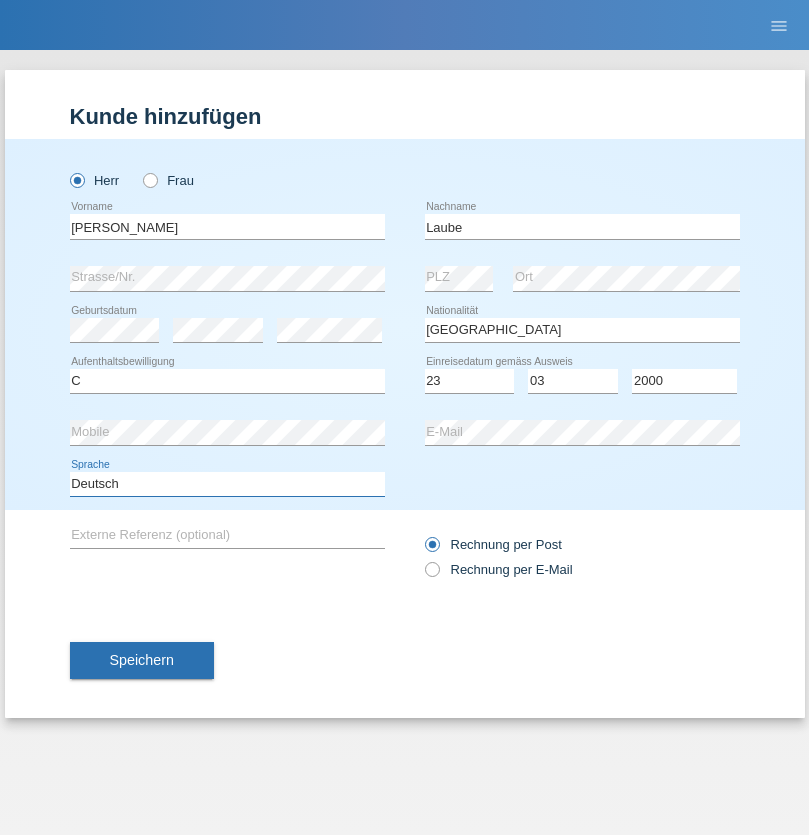 select on "en" 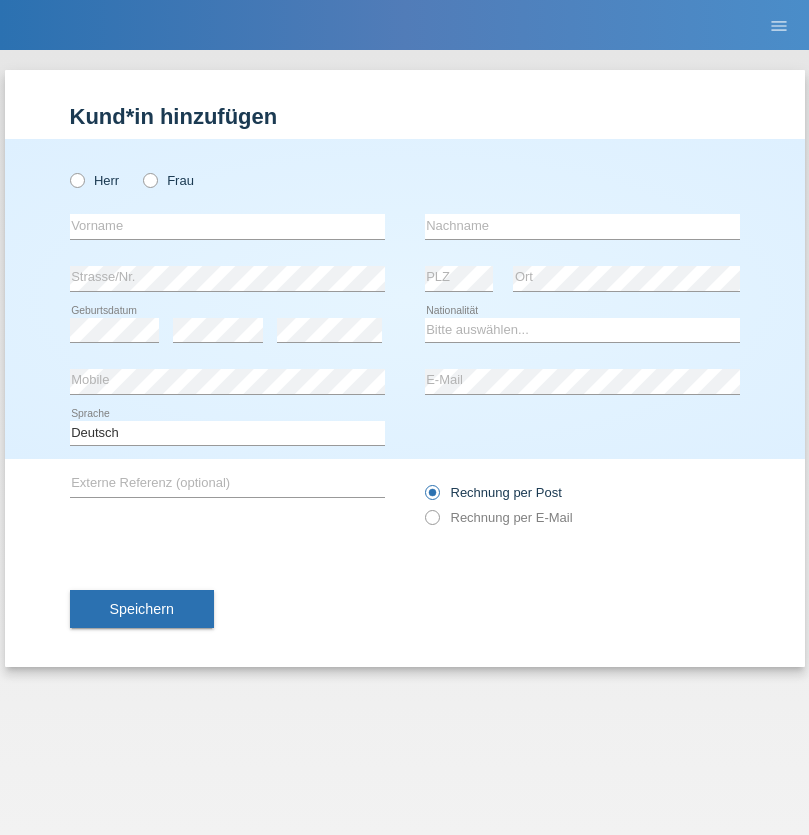 scroll, scrollTop: 0, scrollLeft: 0, axis: both 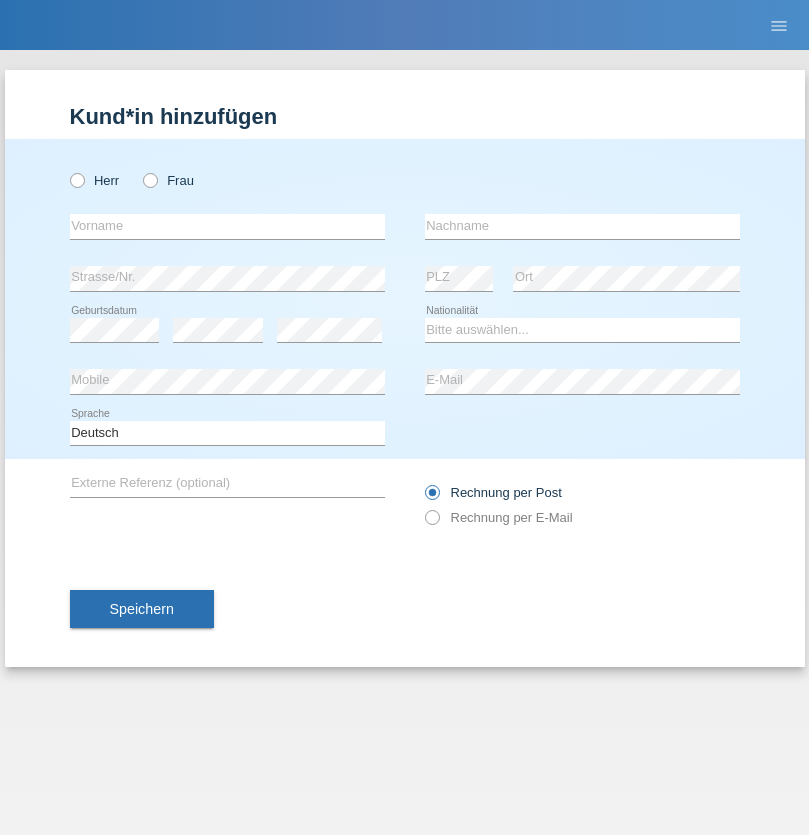 radio on "true" 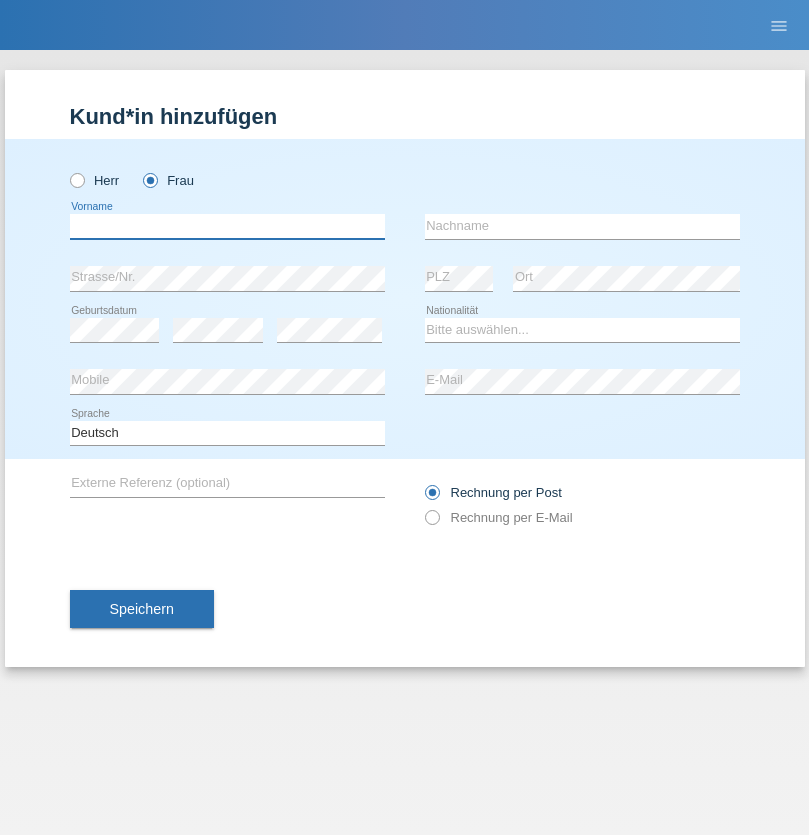 click at bounding box center [227, 226] 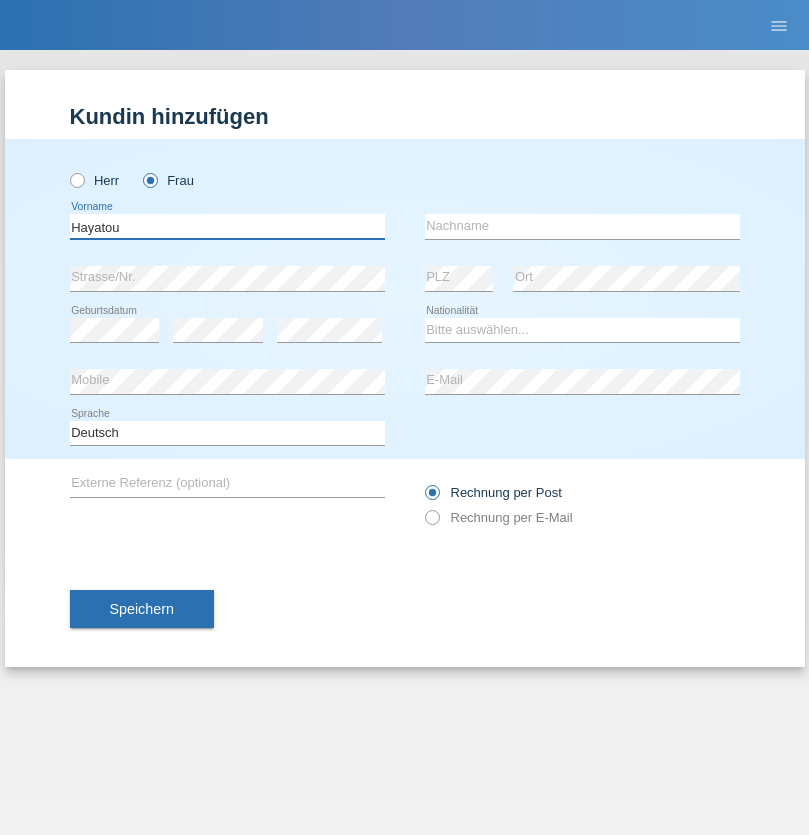type on "Hayatou" 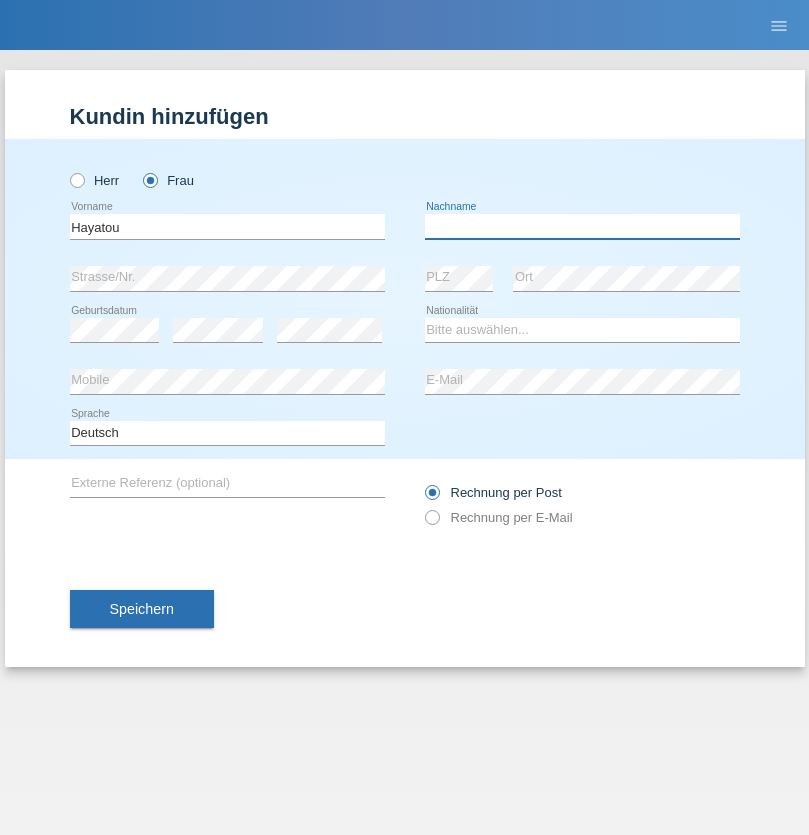 click at bounding box center (582, 226) 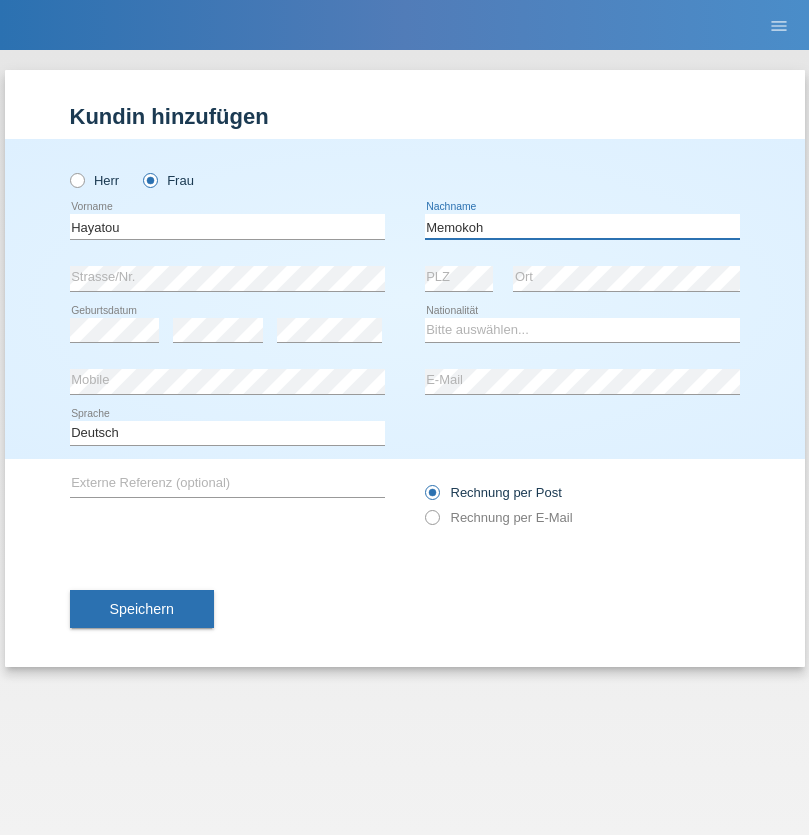 type on "Memokoh" 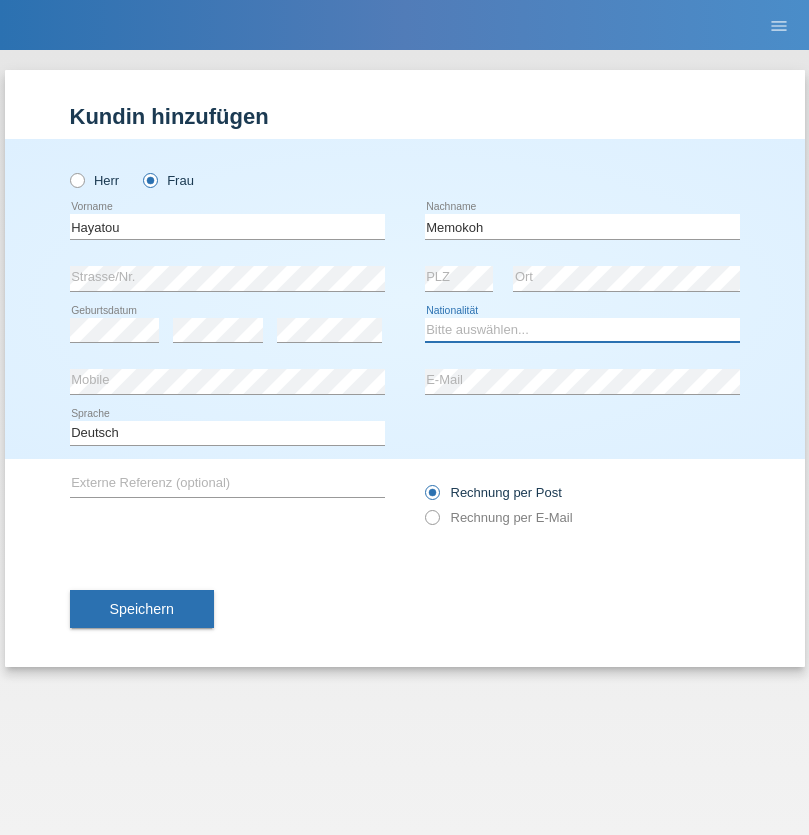 select on "FR" 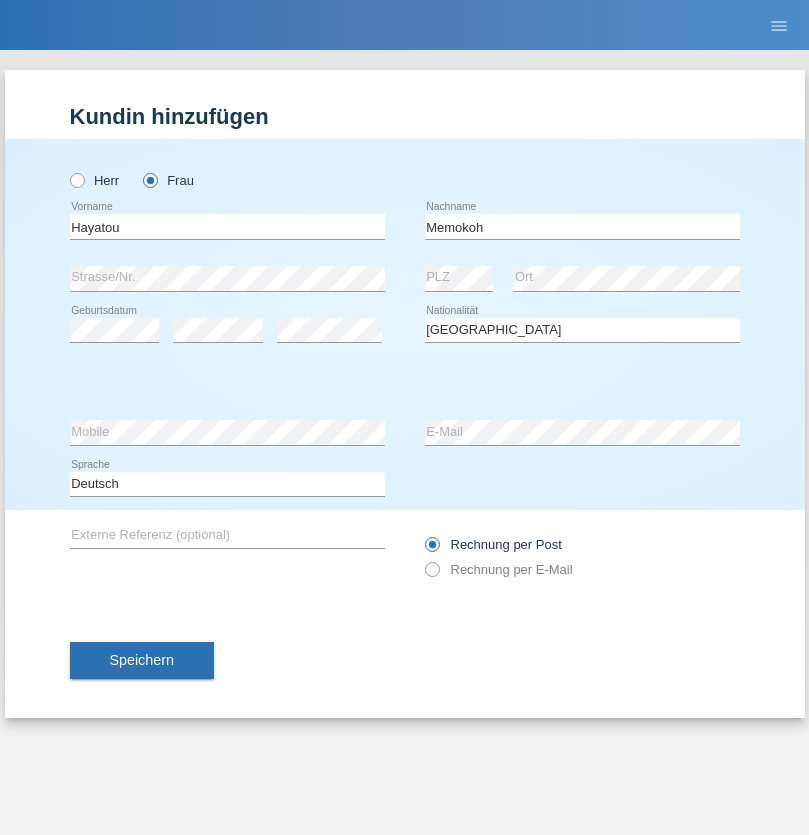 select on "C" 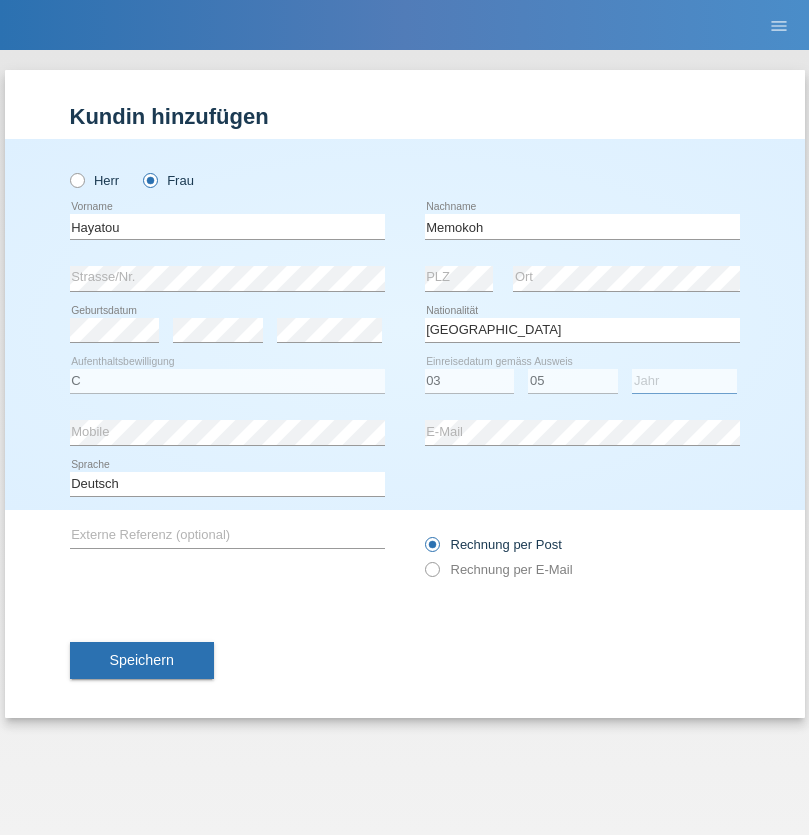 select on "2021" 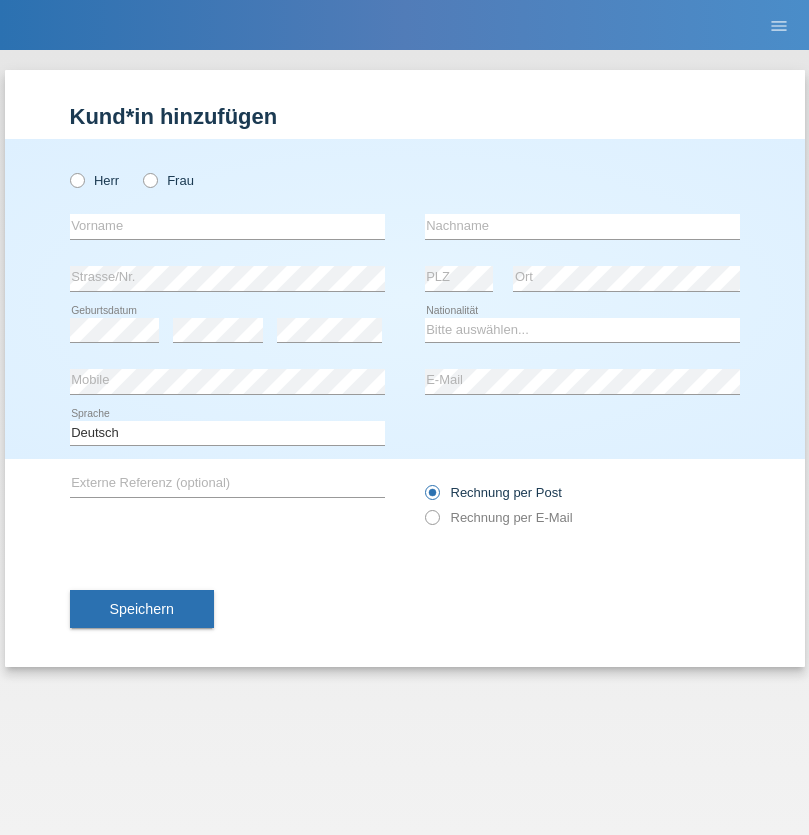 scroll, scrollTop: 0, scrollLeft: 0, axis: both 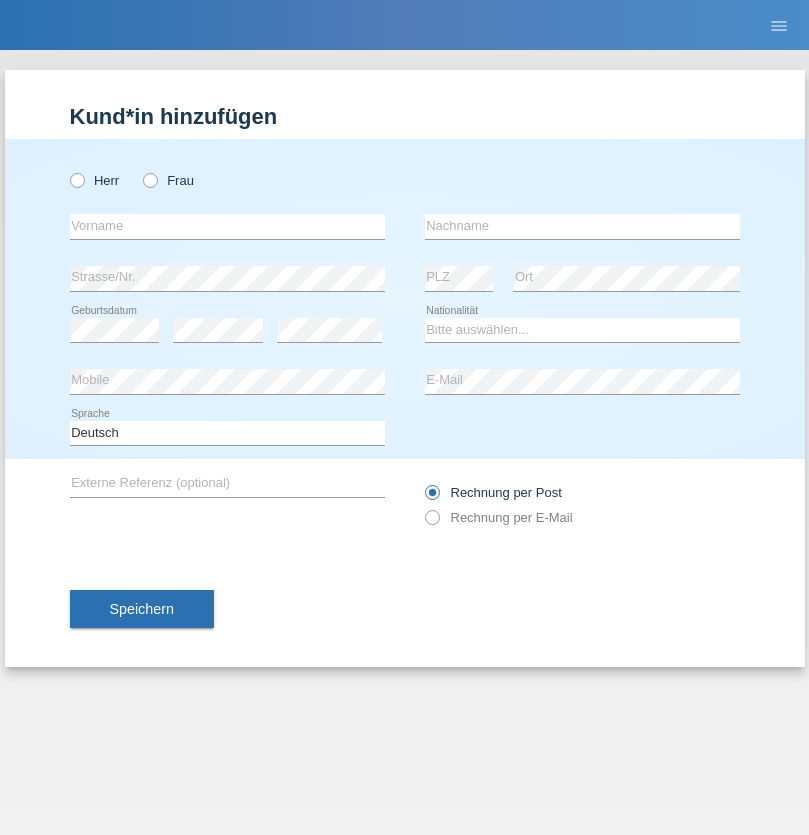 radio on "true" 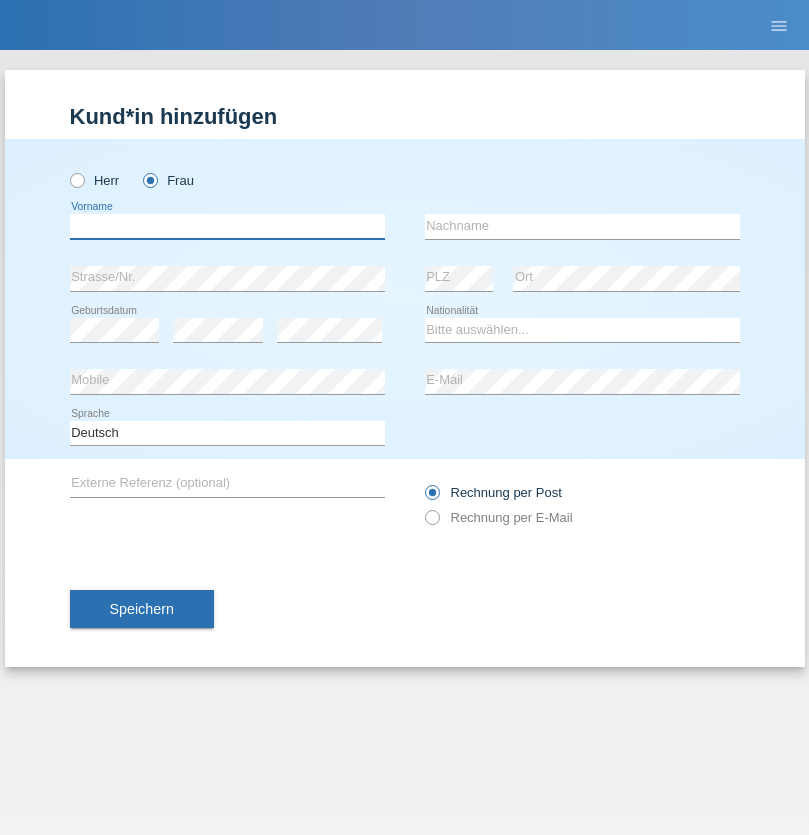 click at bounding box center [227, 226] 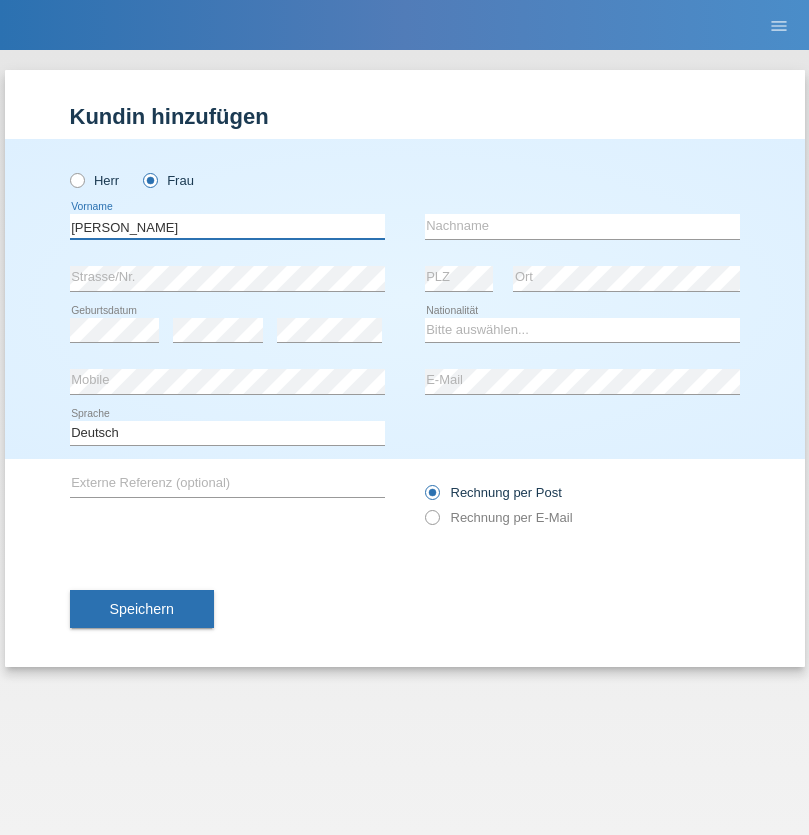 type on "[PERSON_NAME]" 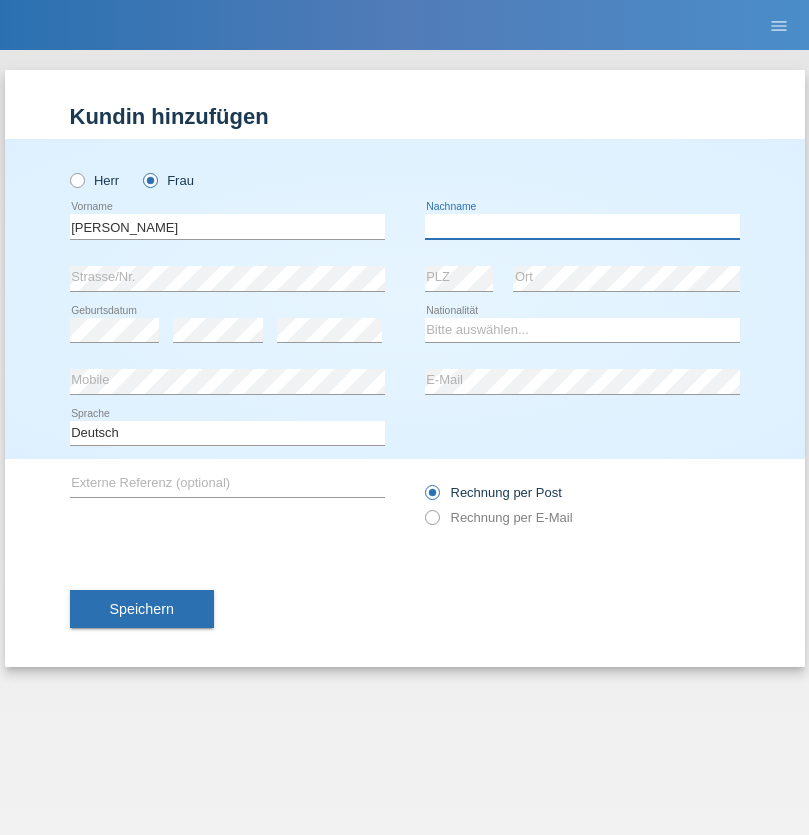 click at bounding box center (582, 226) 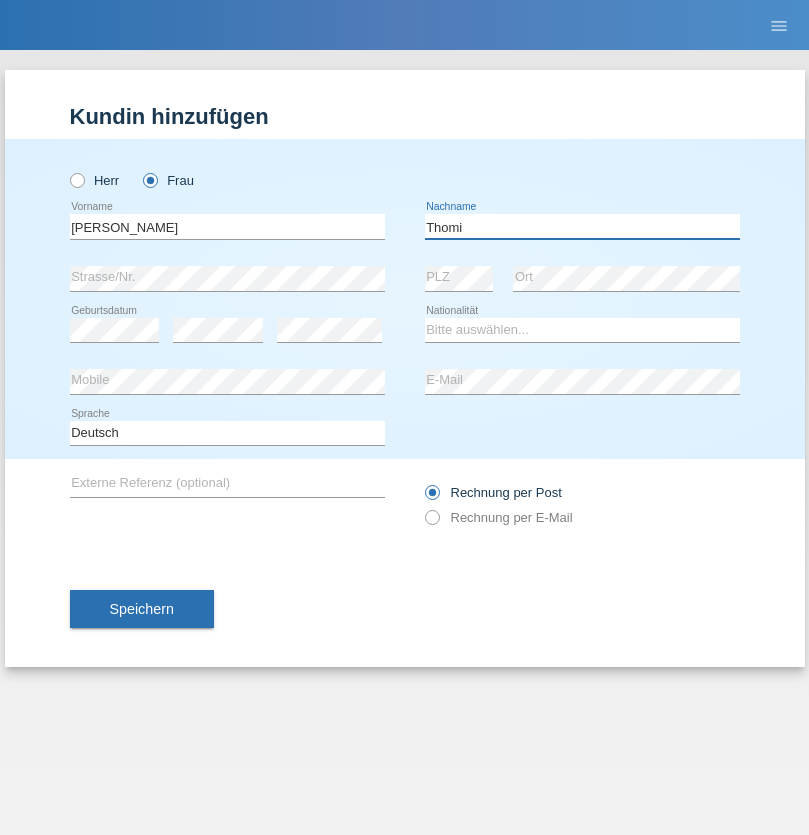 type on "Thomi" 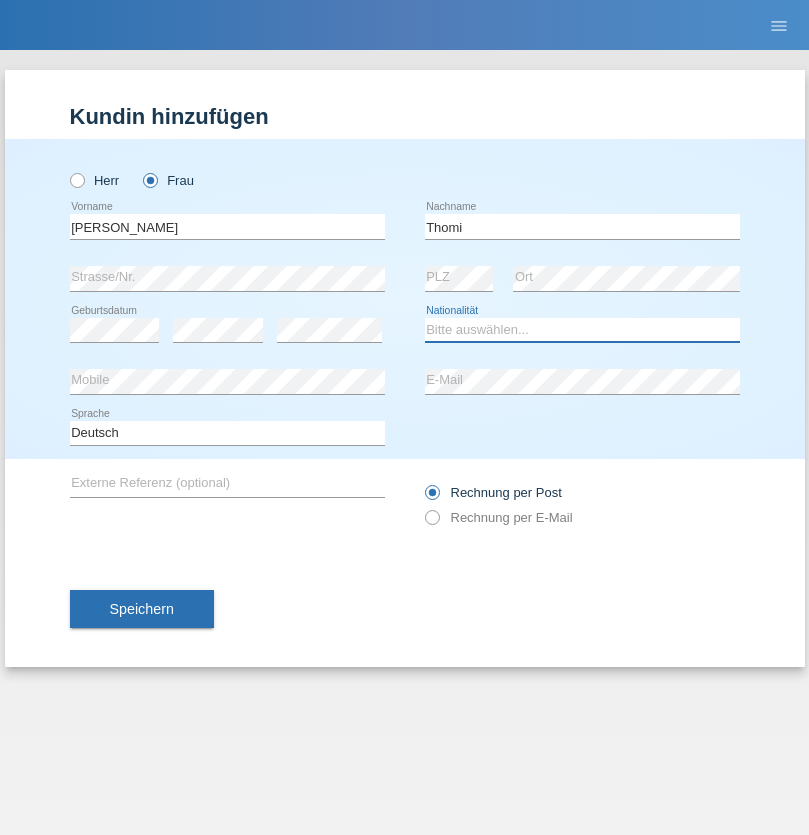 select on "CH" 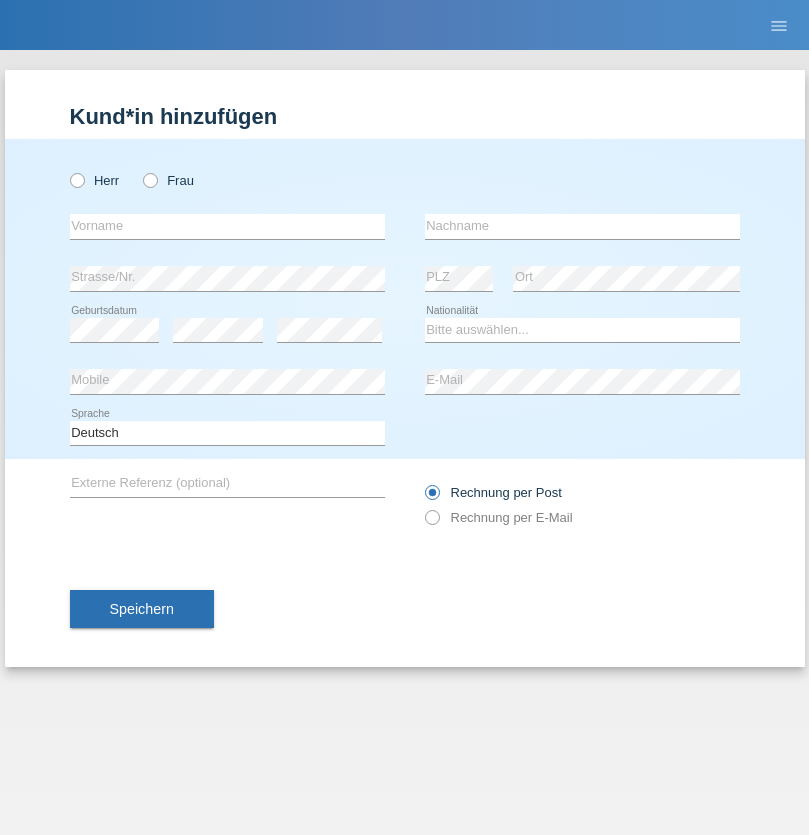 scroll, scrollTop: 0, scrollLeft: 0, axis: both 